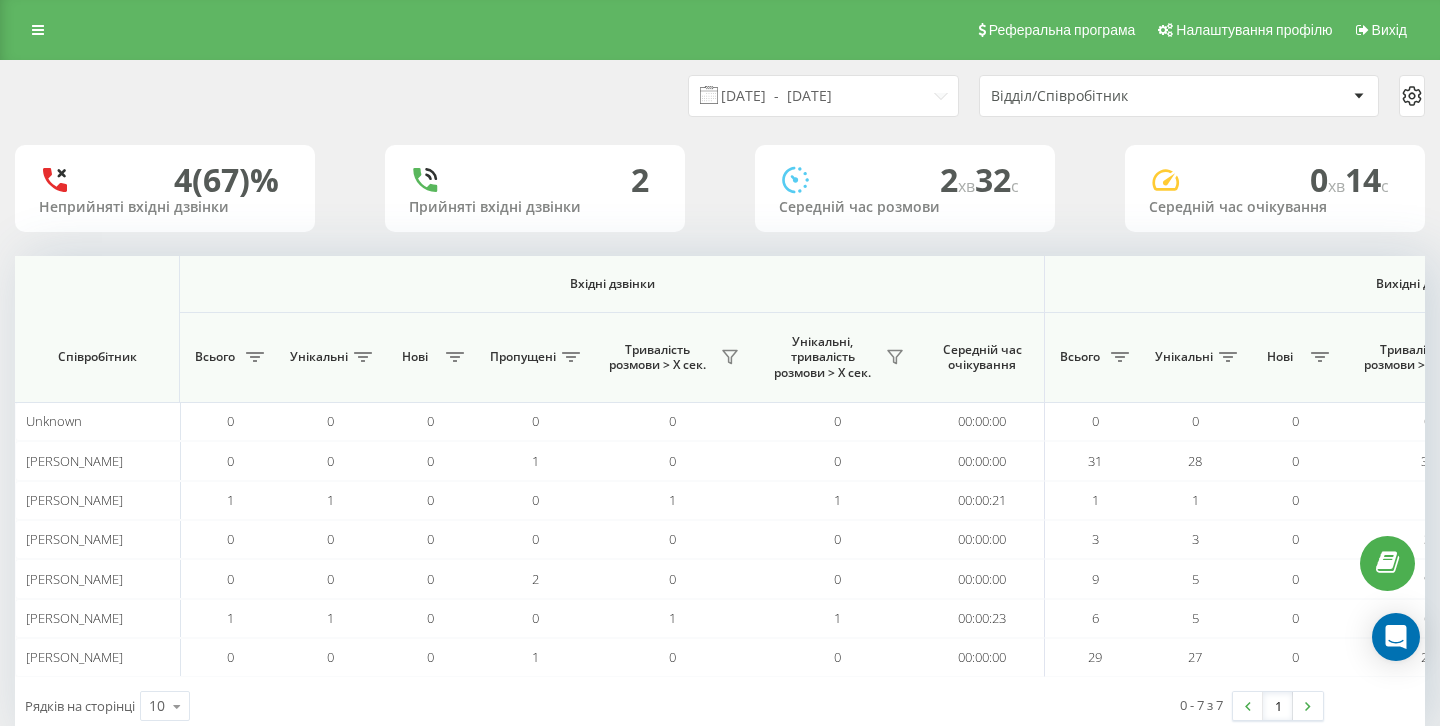 scroll, scrollTop: 36, scrollLeft: 0, axis: vertical 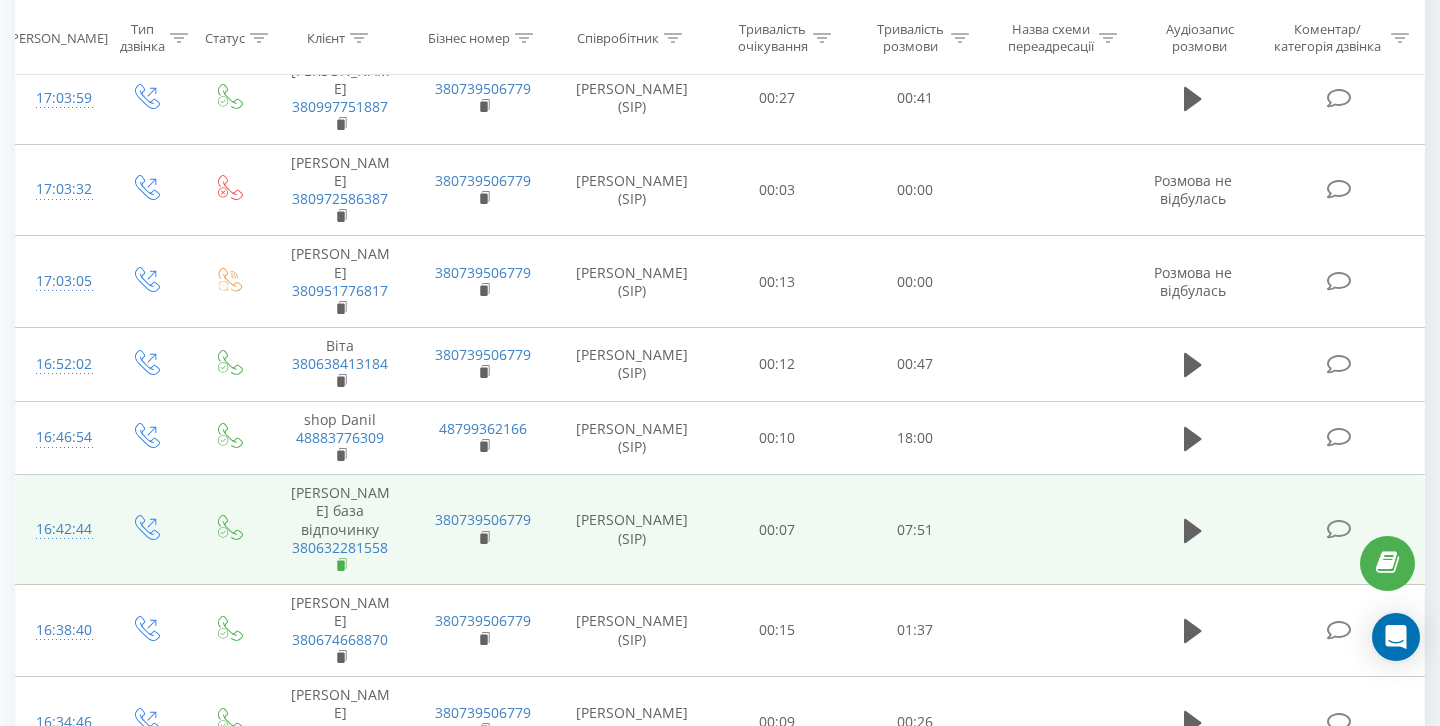 click 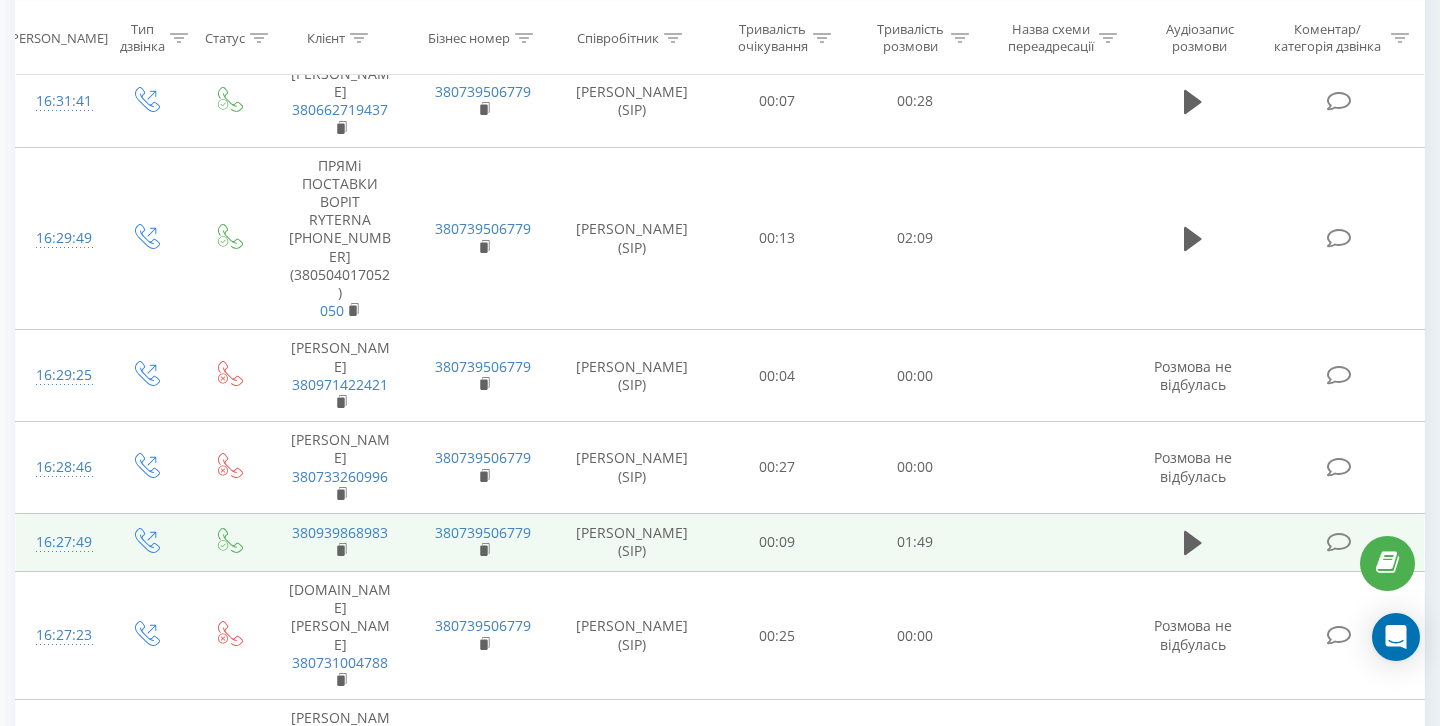 scroll, scrollTop: 1781, scrollLeft: 0, axis: vertical 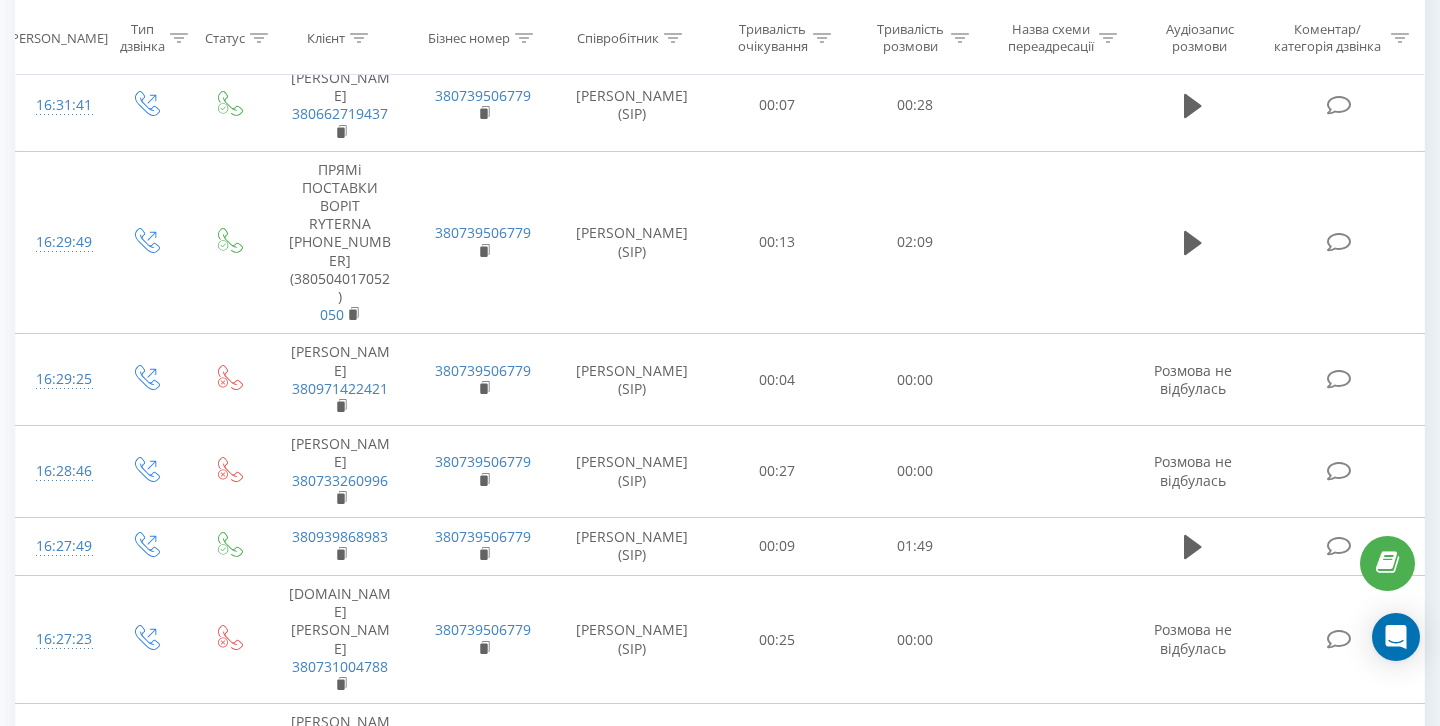 click on "2" at bounding box center [1128, 933] 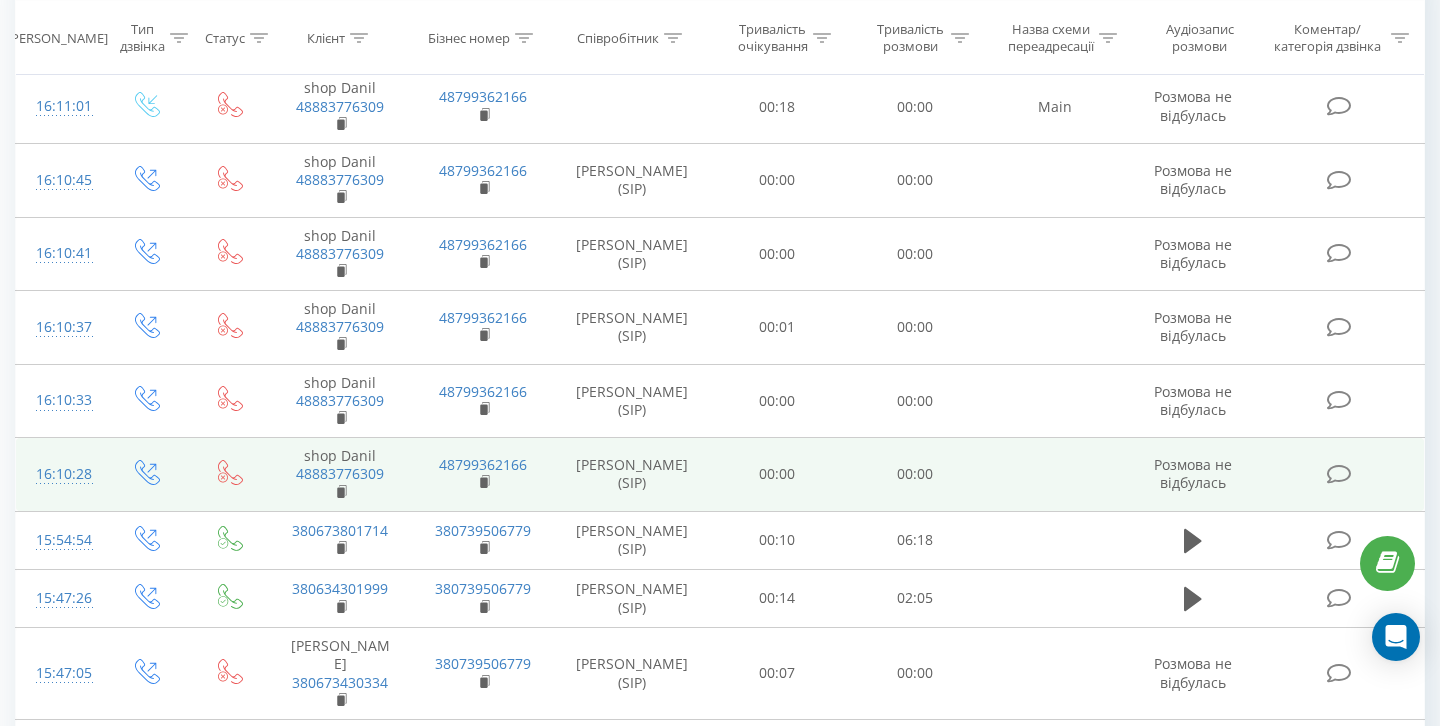 scroll, scrollTop: 288, scrollLeft: 0, axis: vertical 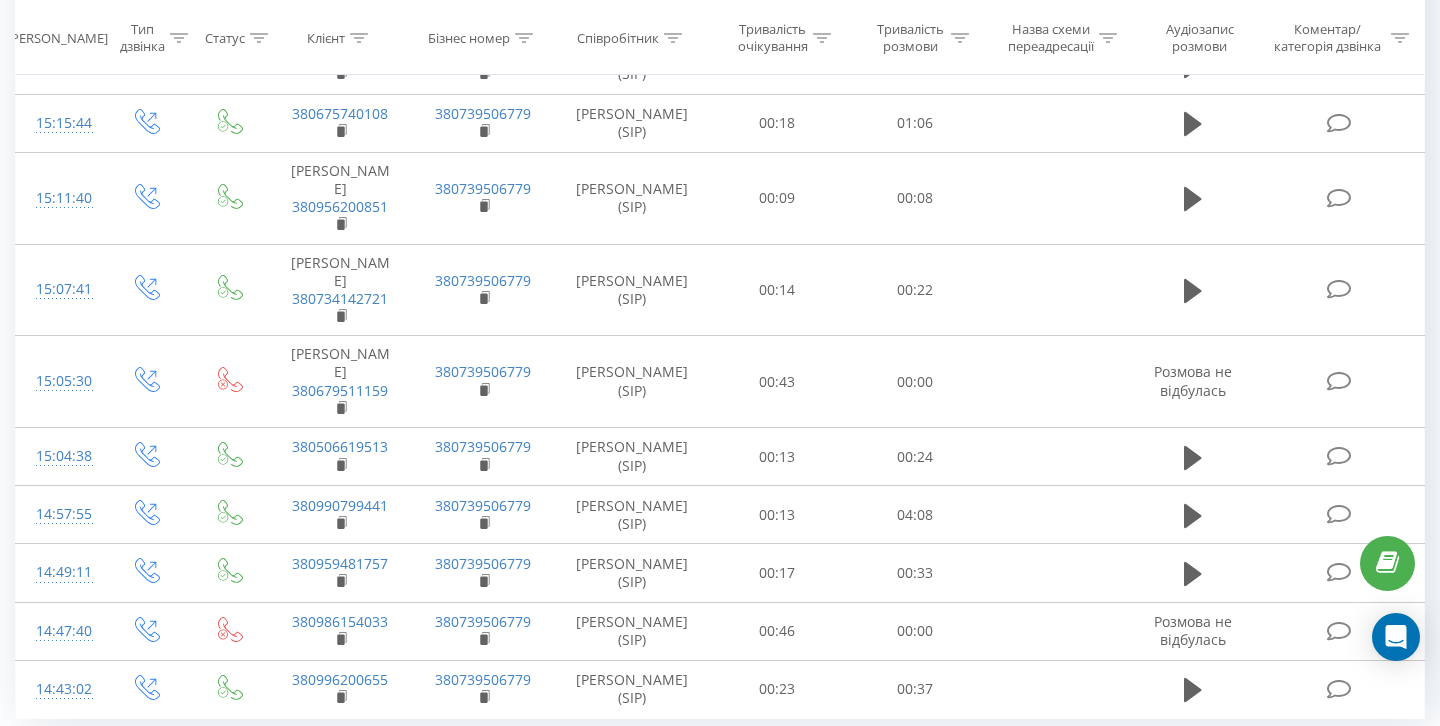 click on "1" at bounding box center [1098, 764] 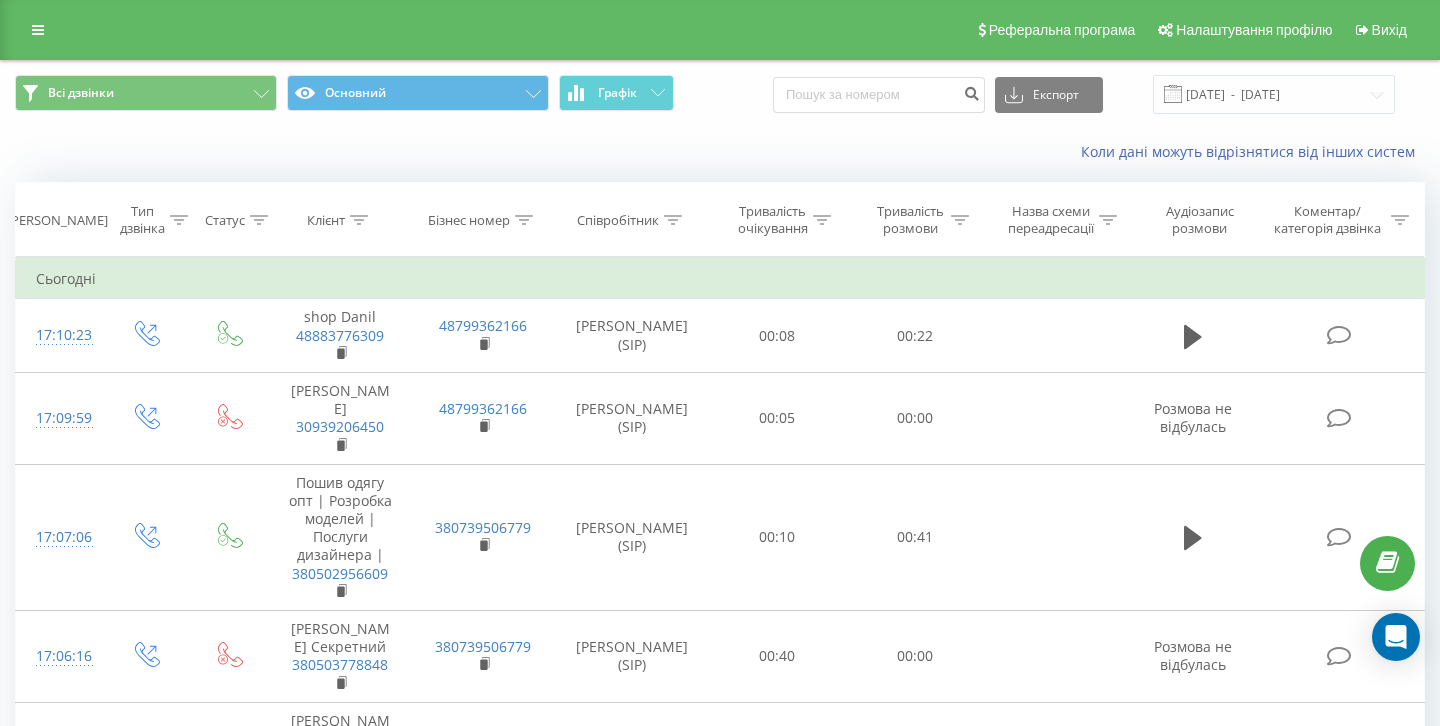 scroll, scrollTop: 0, scrollLeft: 0, axis: both 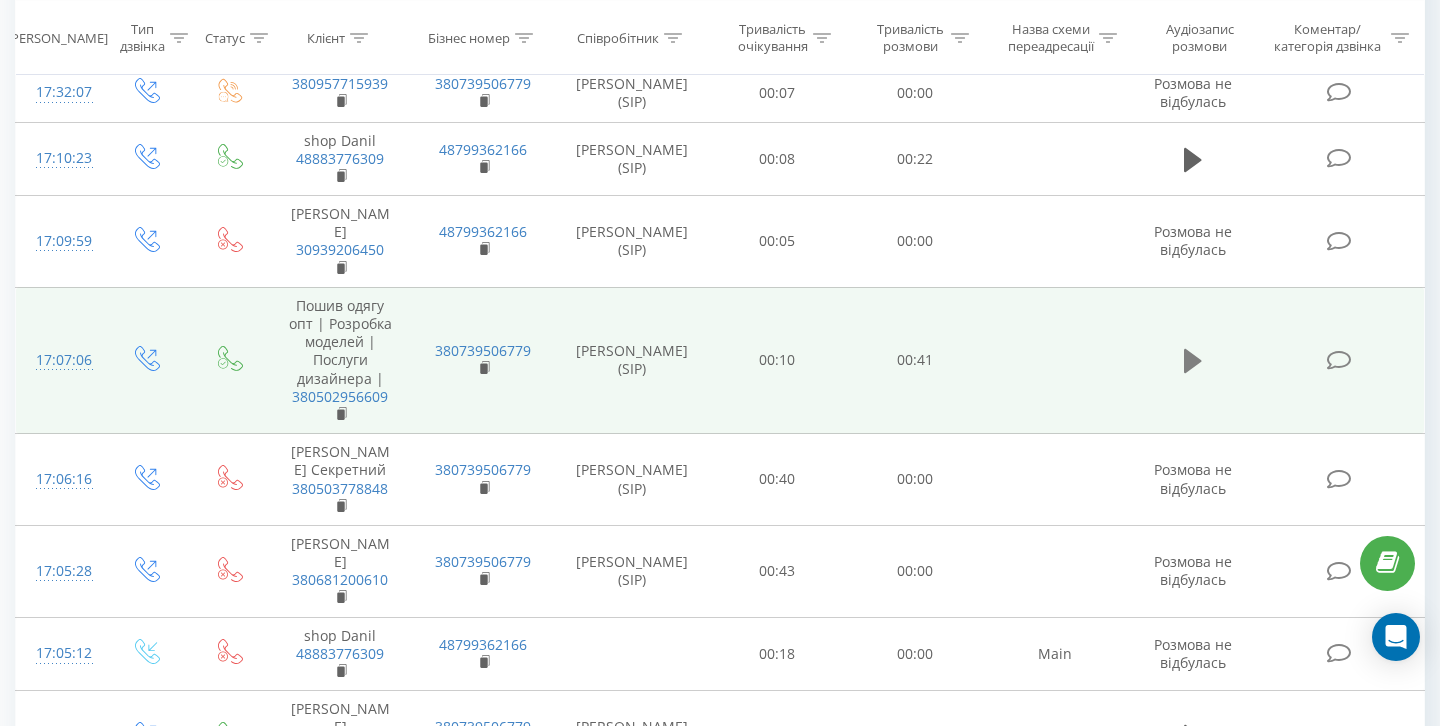 click 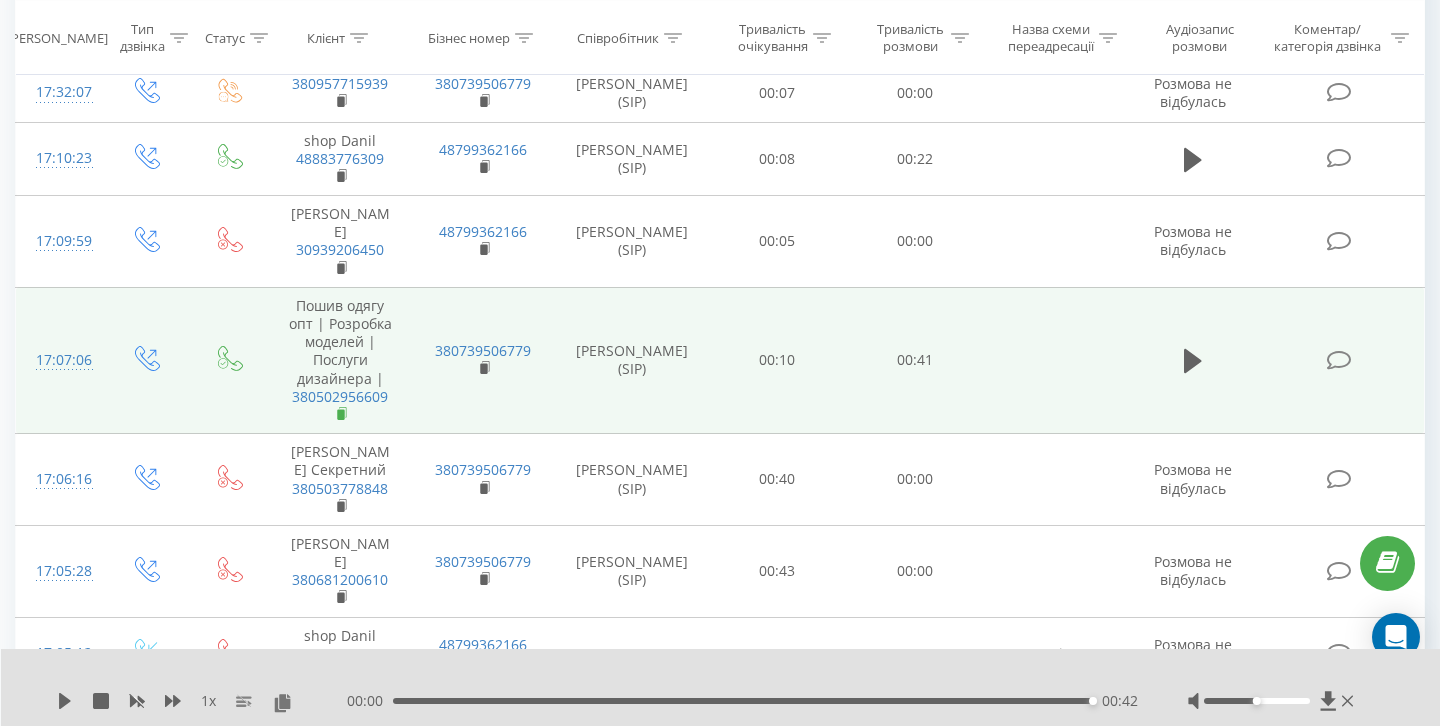 click 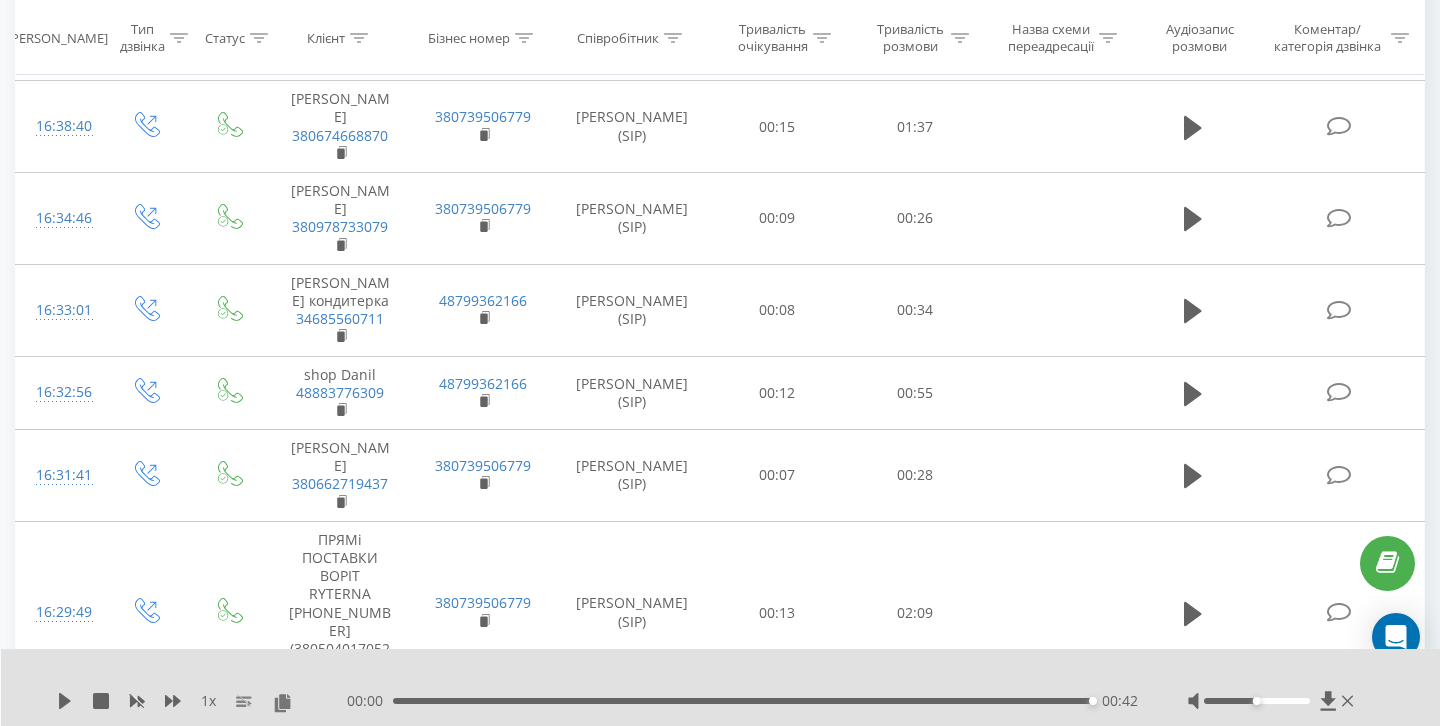 scroll, scrollTop: 1644, scrollLeft: 0, axis: vertical 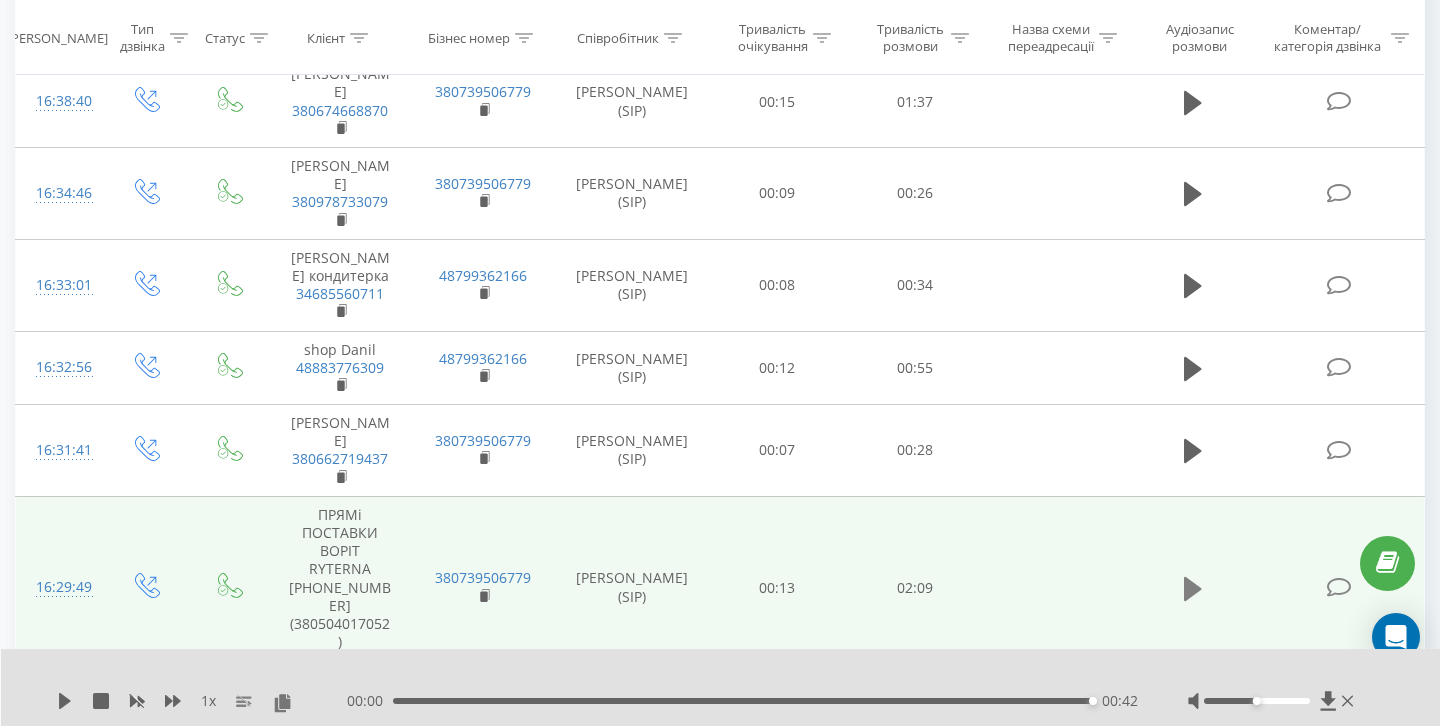 click 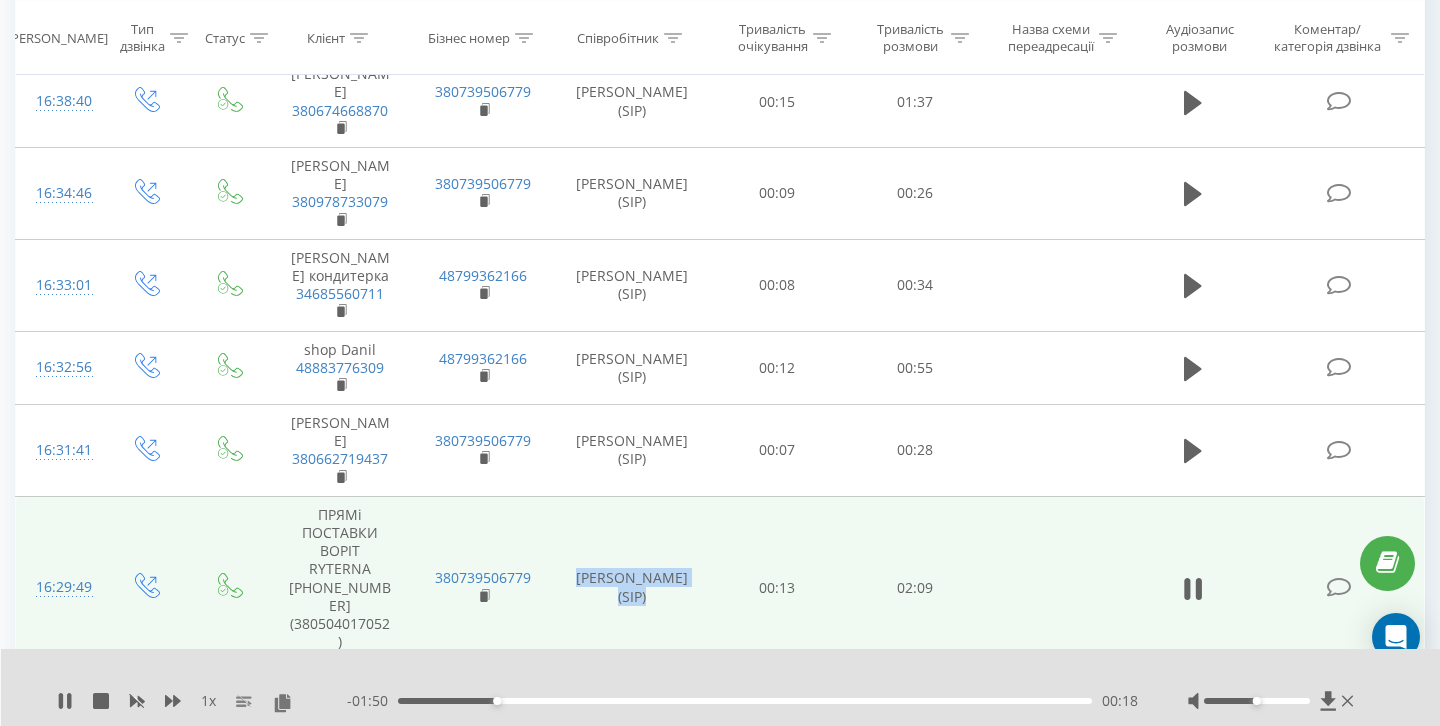 drag, startPoint x: 576, startPoint y: 429, endPoint x: 666, endPoint y: 448, distance: 91.983696 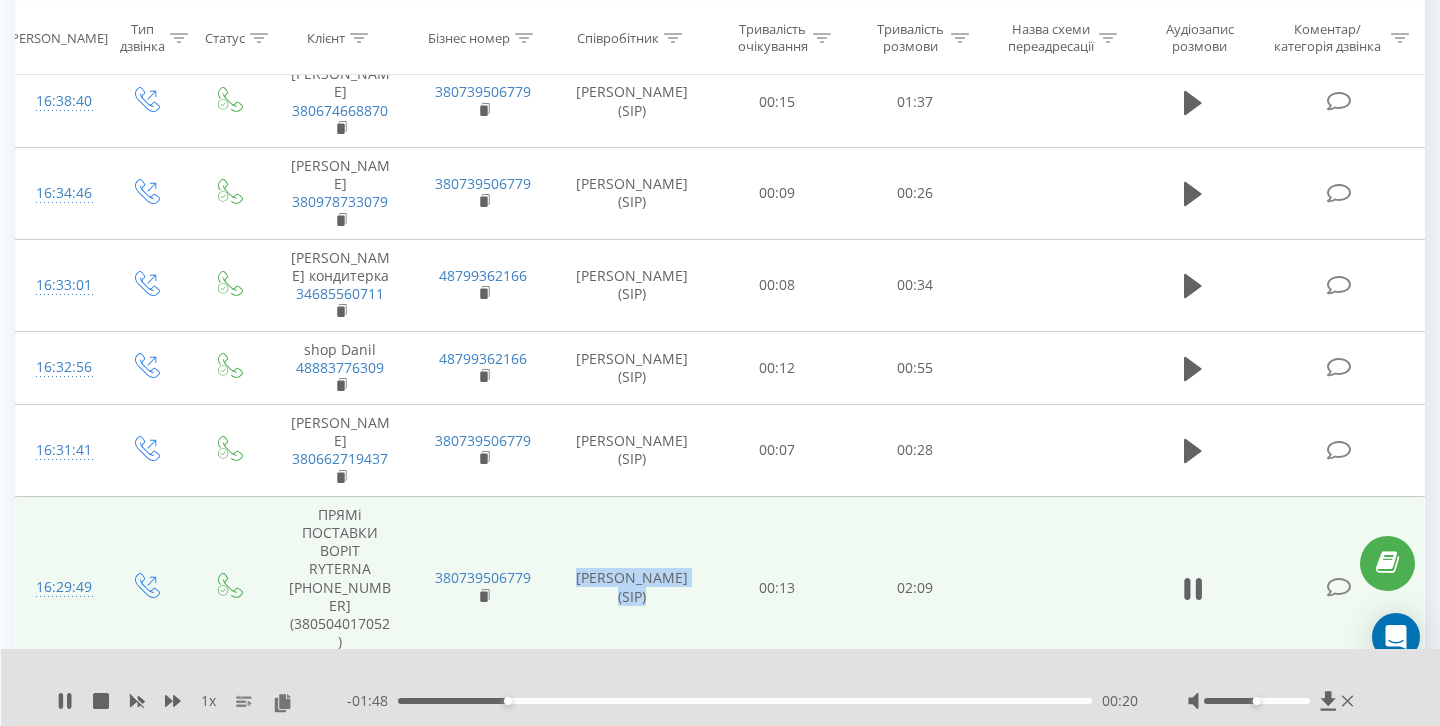 click on "[PERSON_NAME] (SIP)" at bounding box center [632, 587] 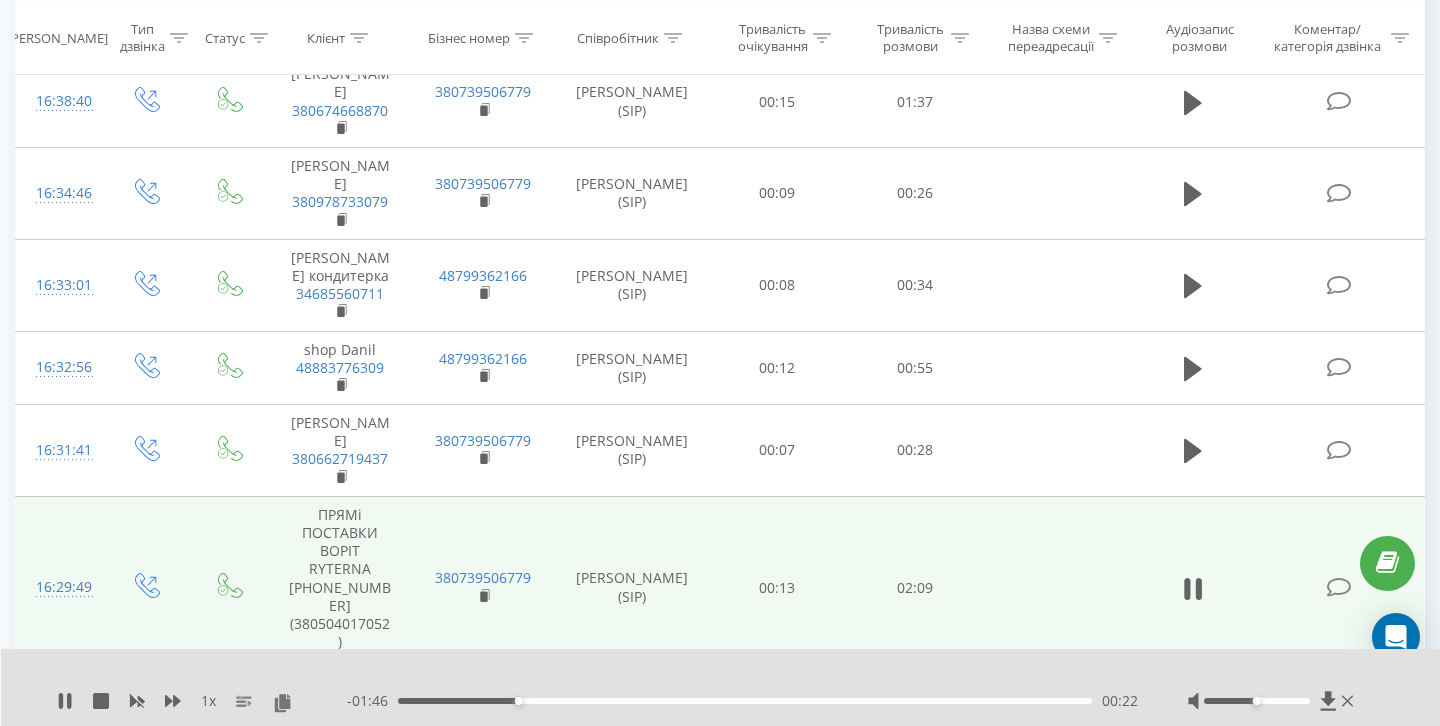 click on "[PERSON_NAME] (SIP)" at bounding box center [632, 587] 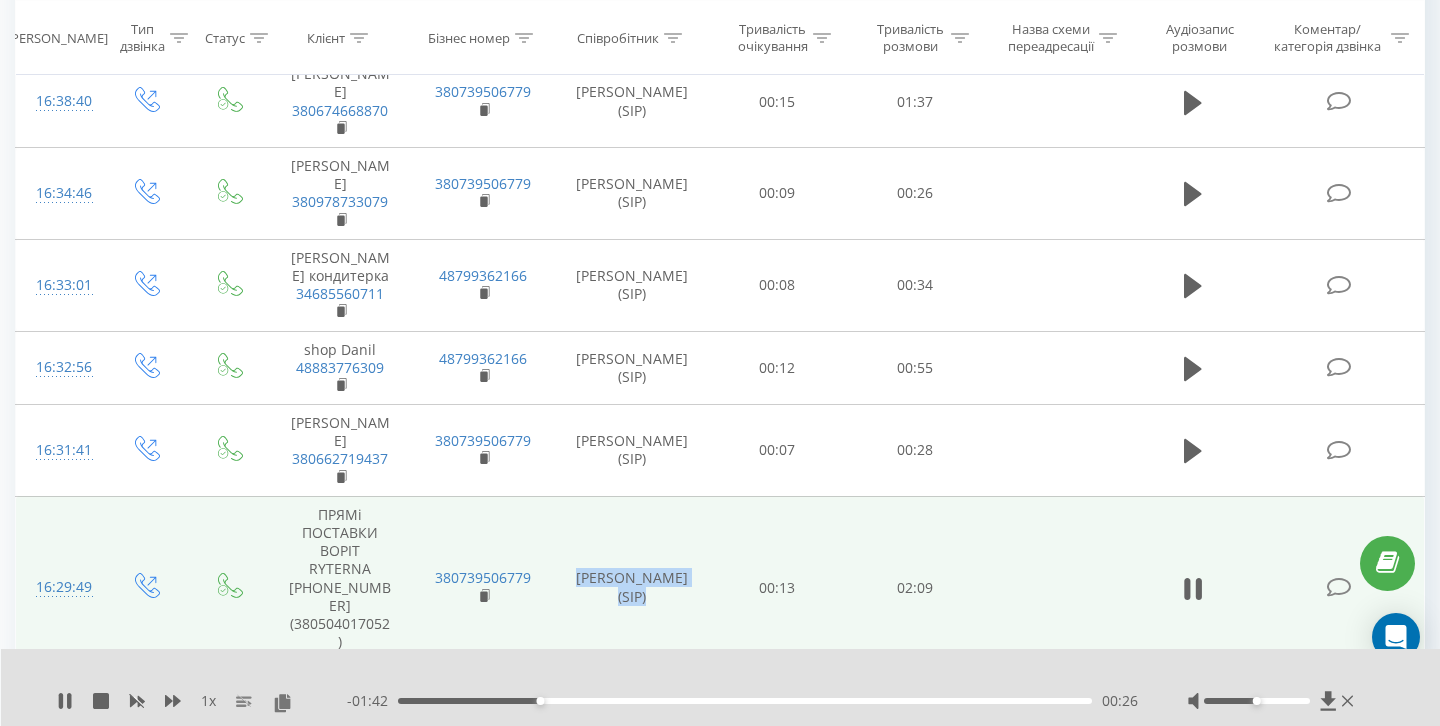 drag, startPoint x: 583, startPoint y: 426, endPoint x: 653, endPoint y: 452, distance: 74.672615 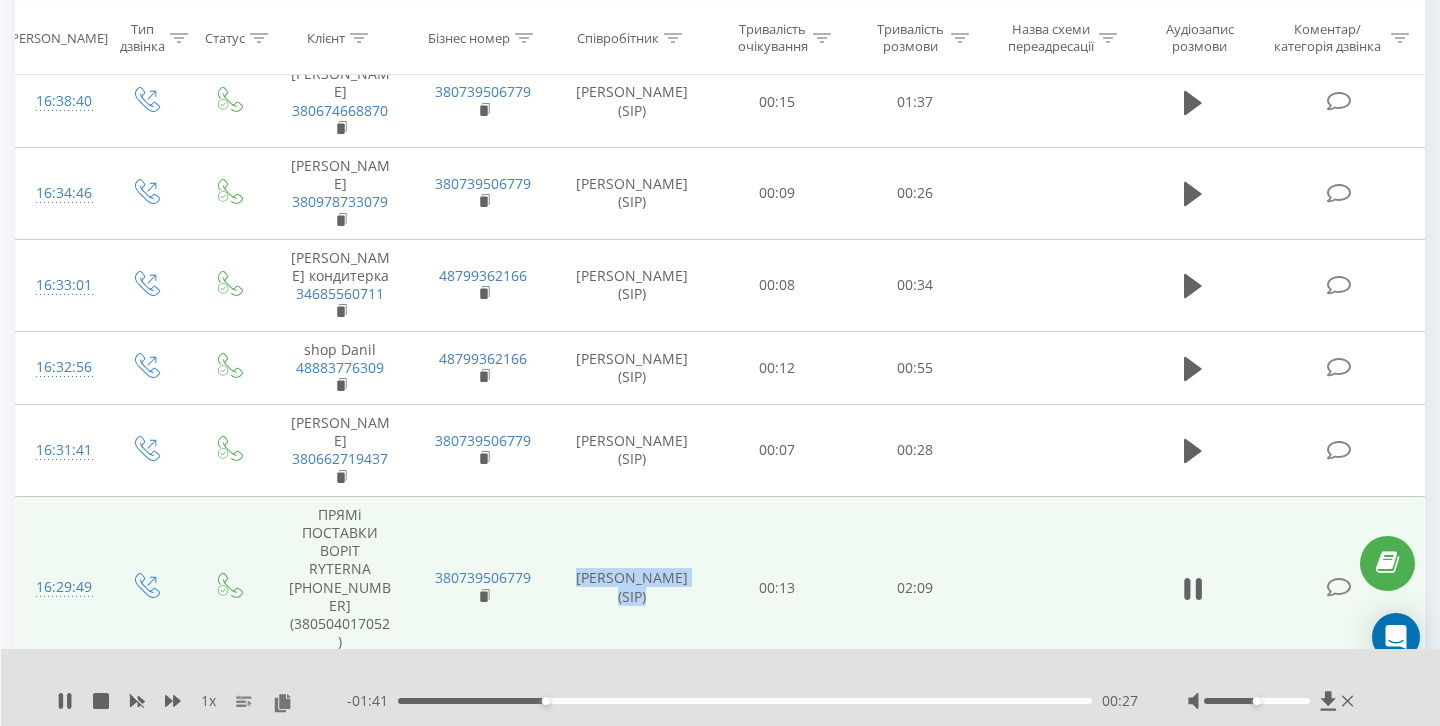 click on "[PERSON_NAME] (SIP)" at bounding box center [632, 587] 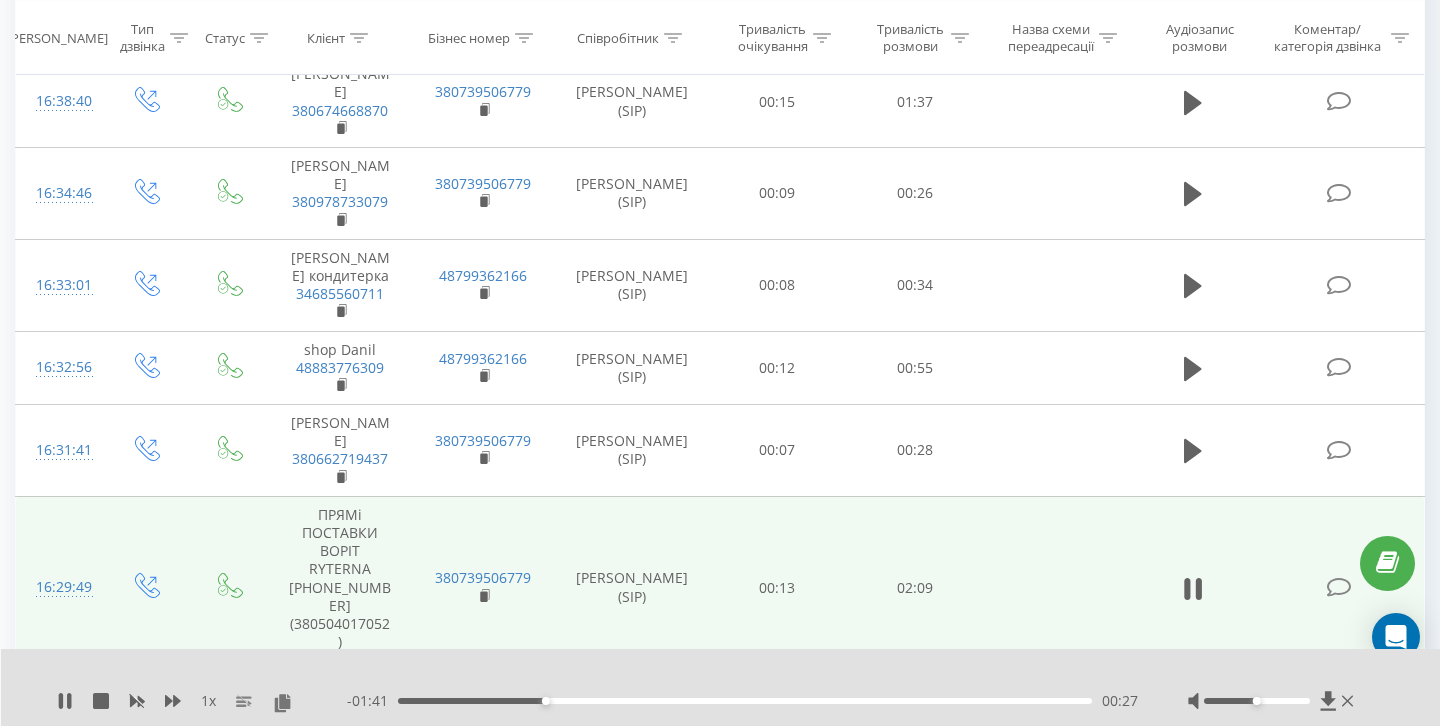 click on "[PERSON_NAME] (SIP)" at bounding box center (632, 587) 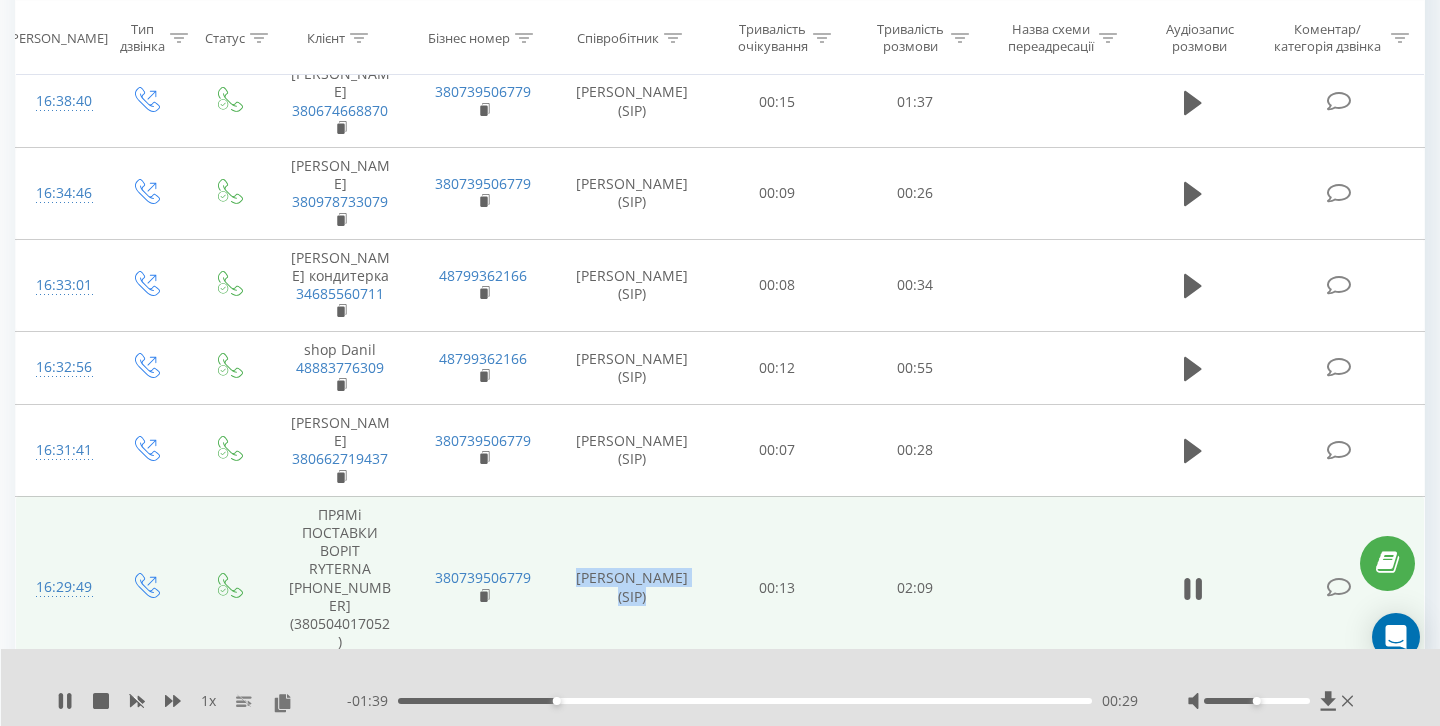 drag, startPoint x: 585, startPoint y: 427, endPoint x: 669, endPoint y: 446, distance: 86.12201 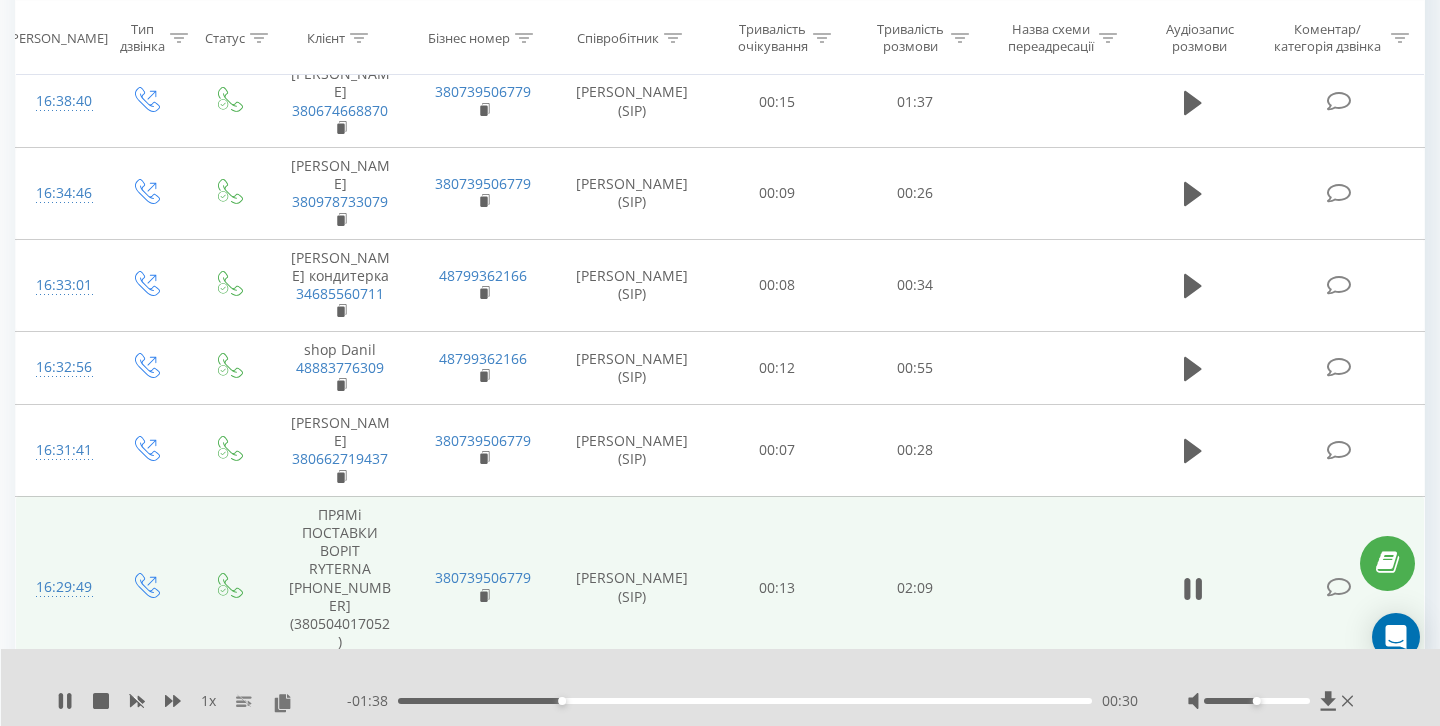 click on "[PERSON_NAME] (SIP)" at bounding box center [632, 587] 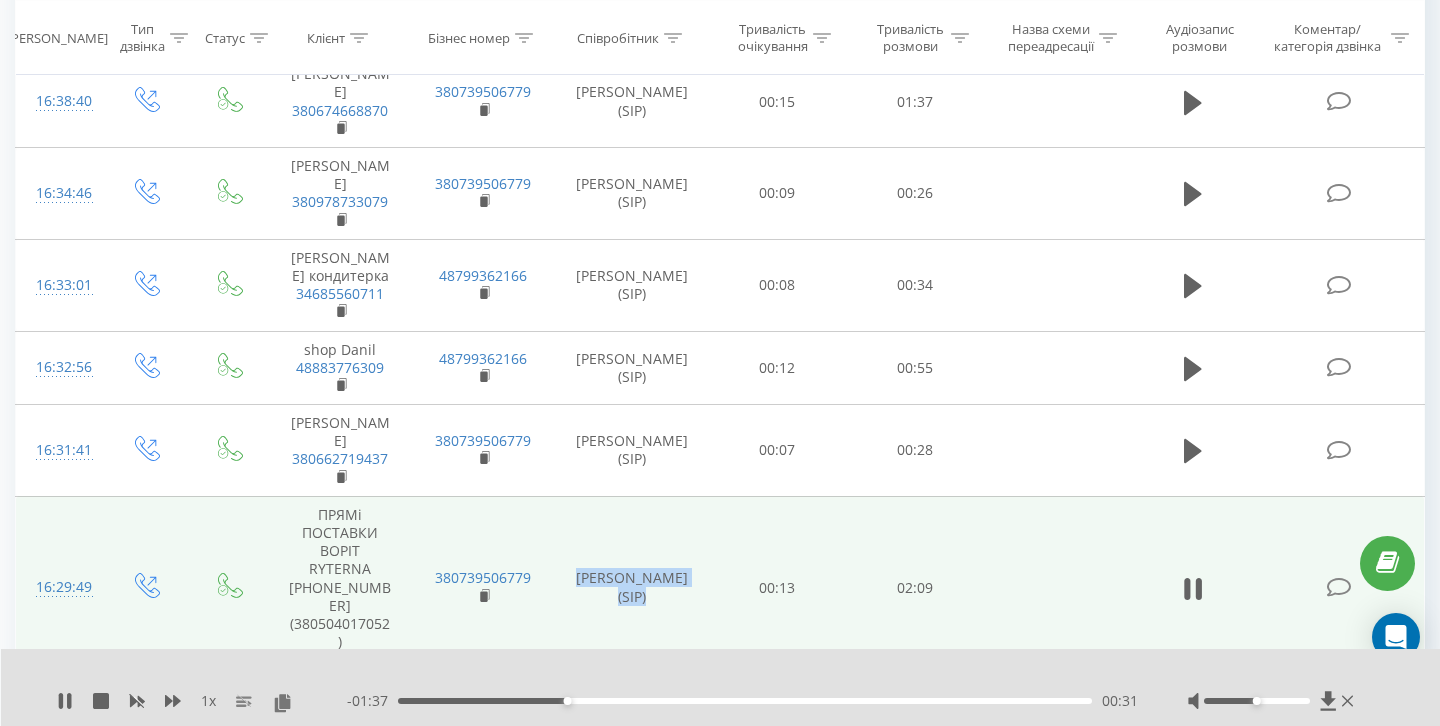 drag, startPoint x: 577, startPoint y: 424, endPoint x: 683, endPoint y: 461, distance: 112.27199 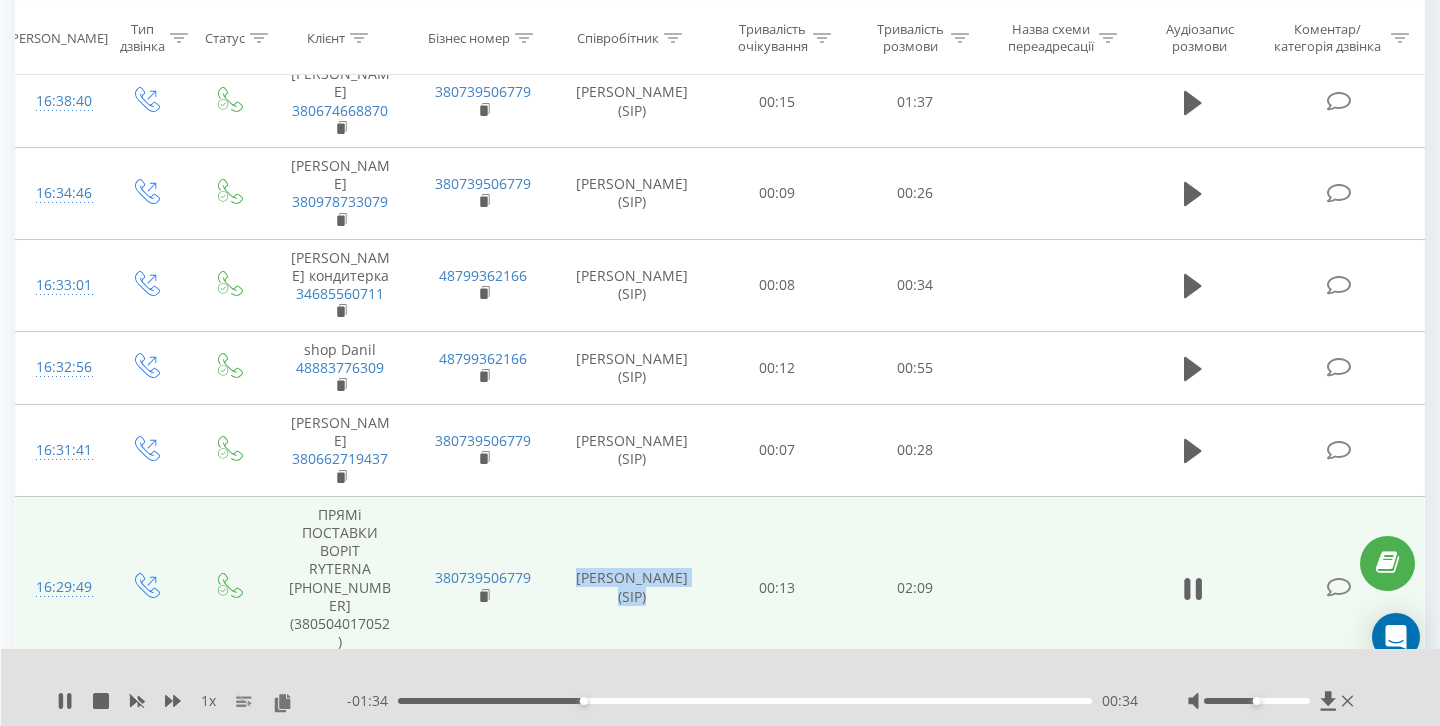 click on "[PERSON_NAME] (SIP)" at bounding box center (632, 587) 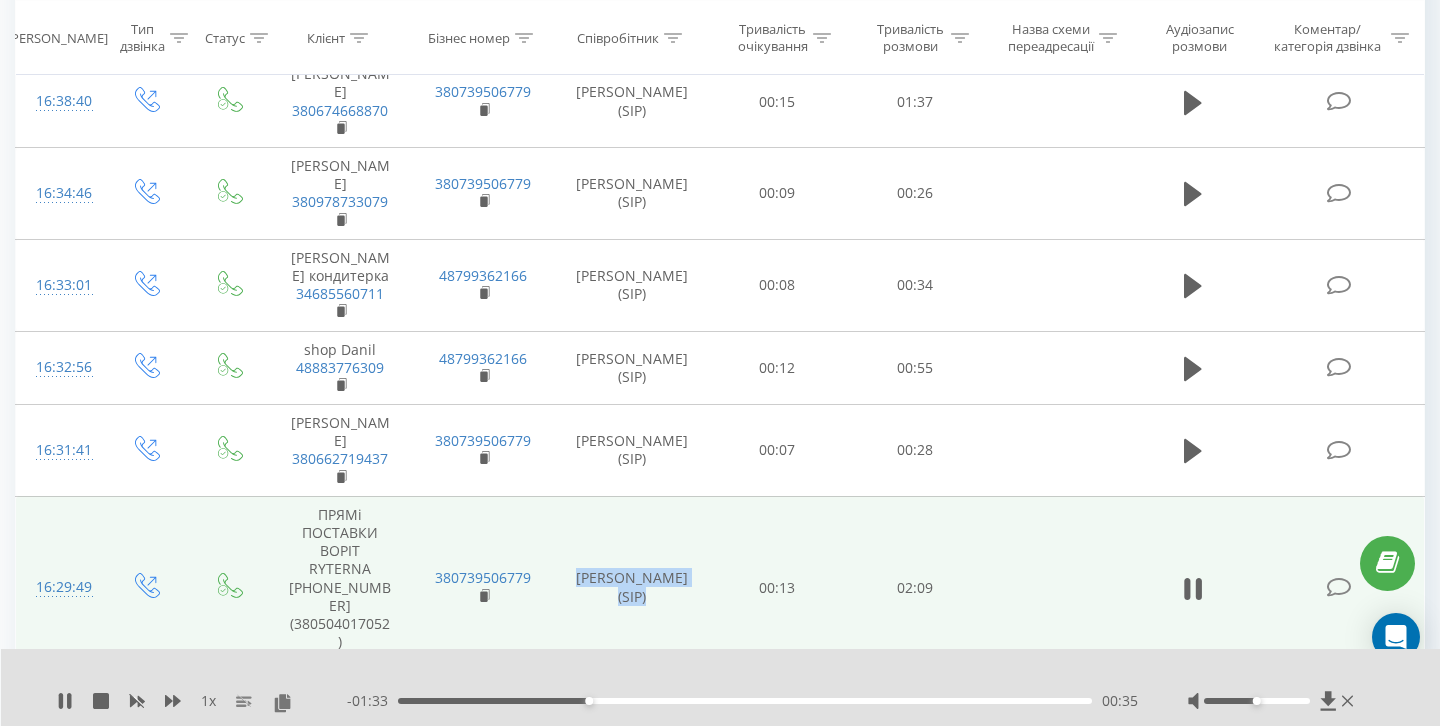 drag, startPoint x: 583, startPoint y: 427, endPoint x: 680, endPoint y: 455, distance: 100.96039 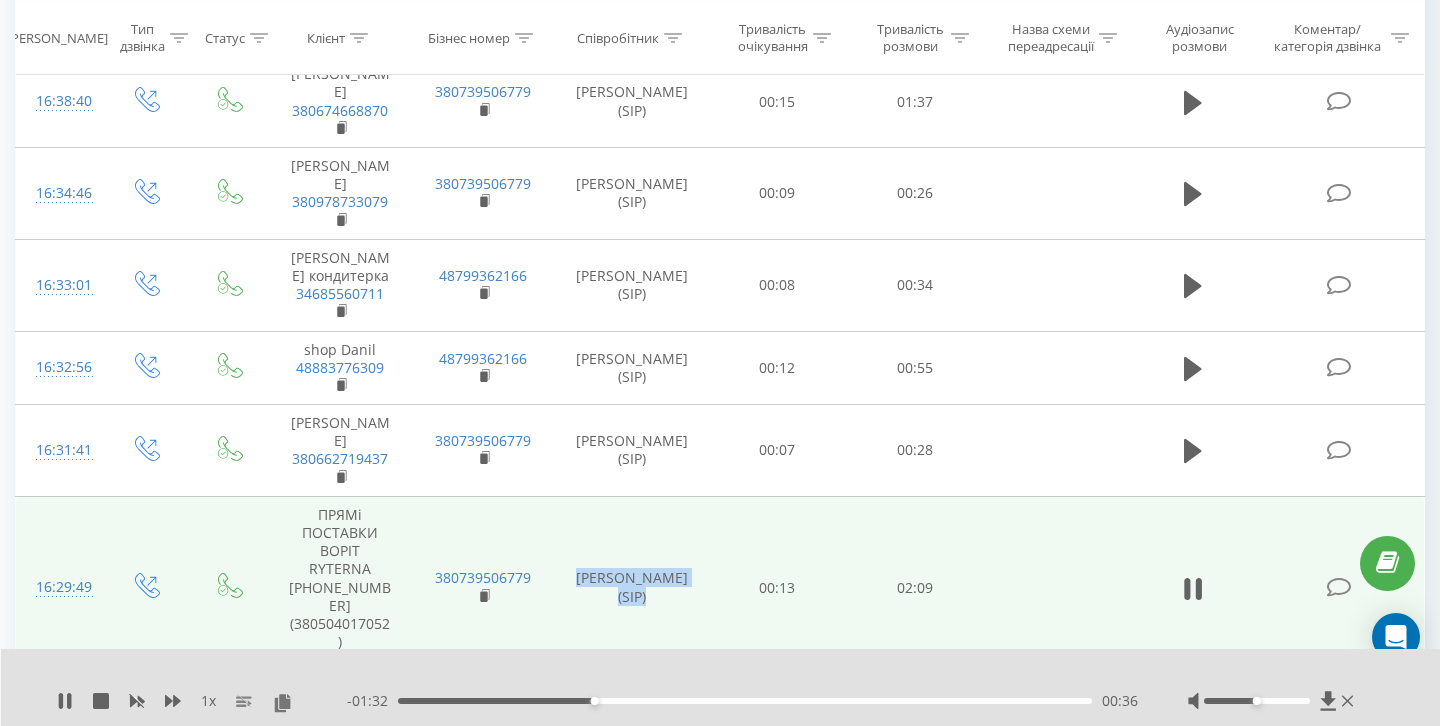 click on "[PERSON_NAME] (SIP)" at bounding box center (632, 587) 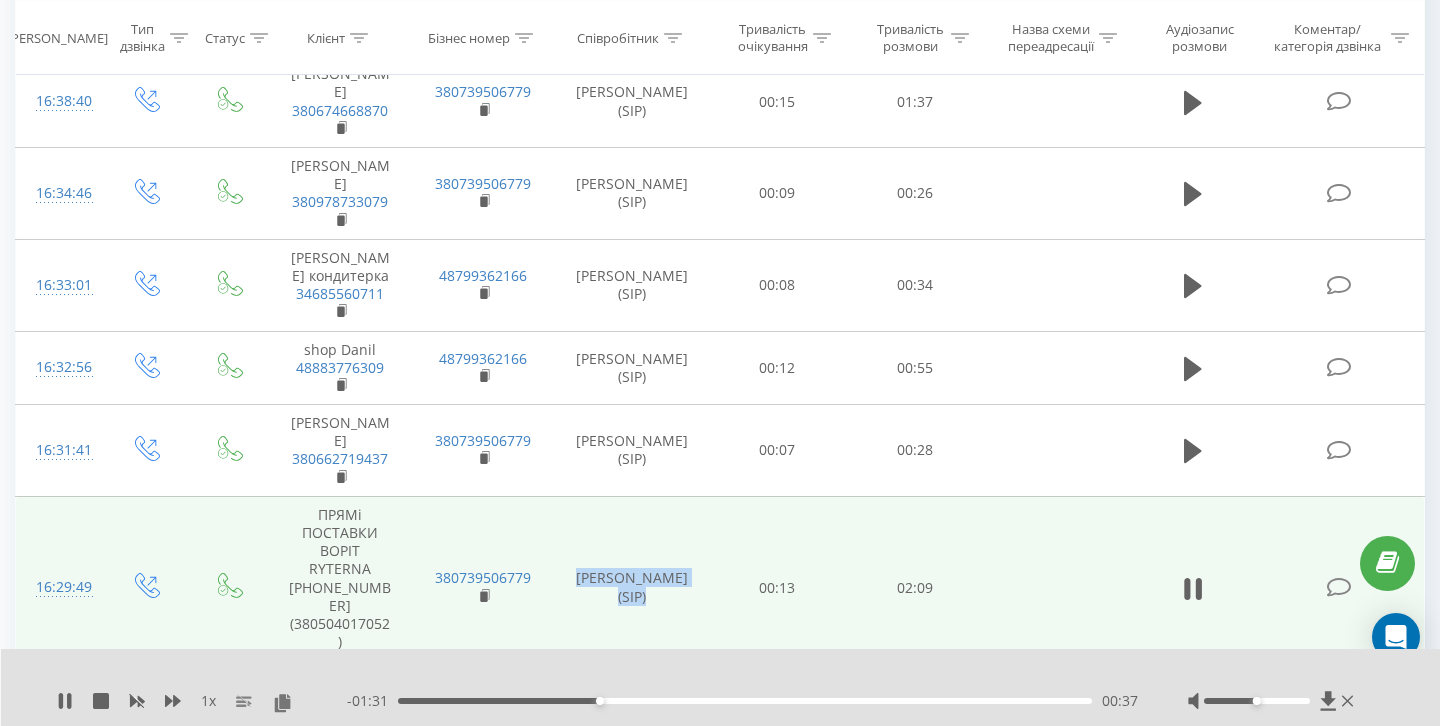 drag, startPoint x: 580, startPoint y: 429, endPoint x: 699, endPoint y: 484, distance: 131.09538 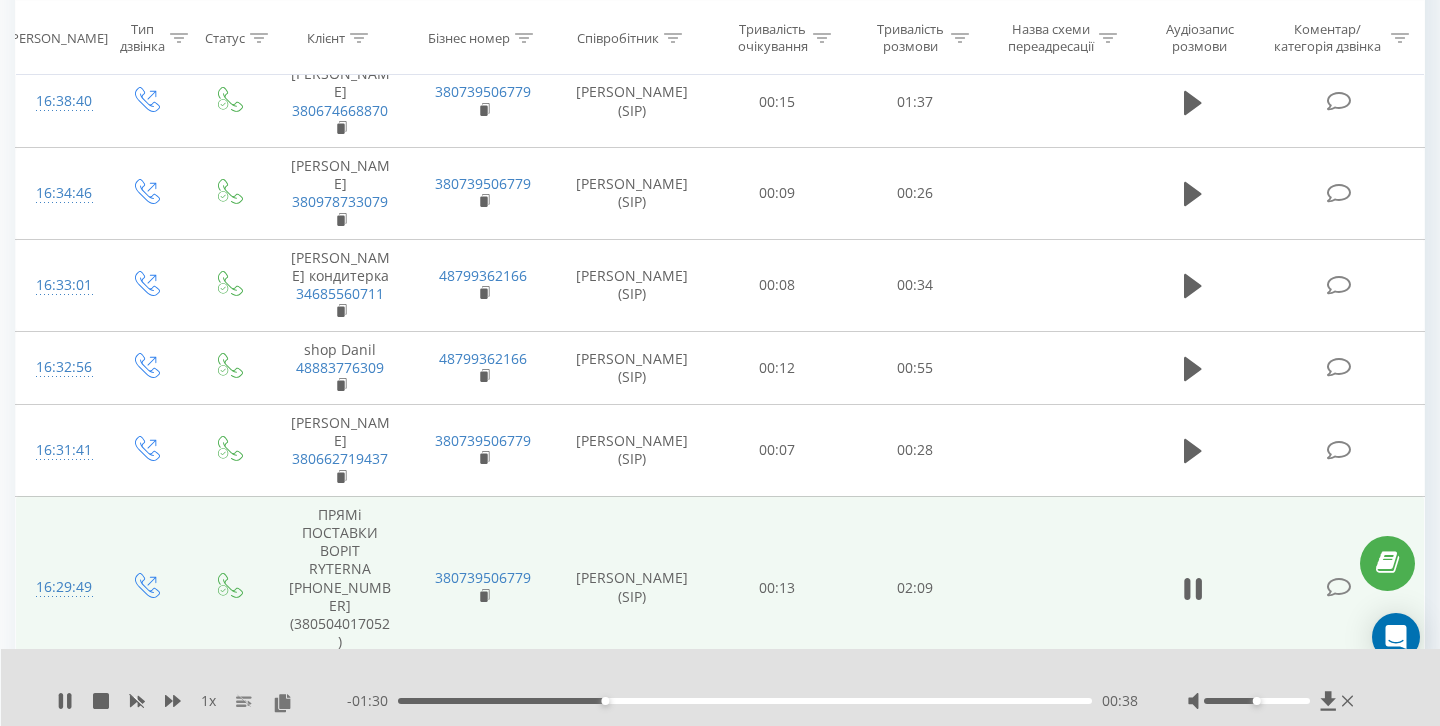 click on "[PERSON_NAME] (SIP)" at bounding box center [632, 587] 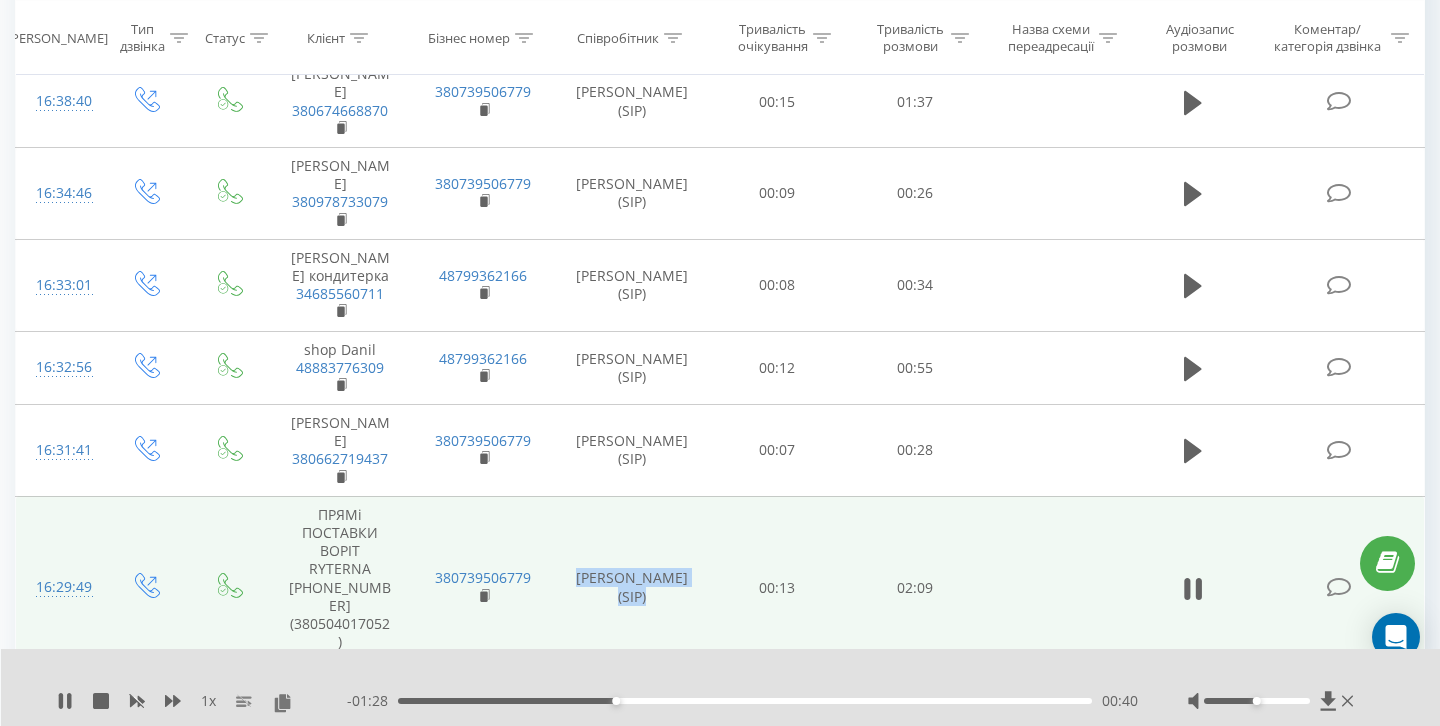 drag, startPoint x: 581, startPoint y: 423, endPoint x: 661, endPoint y: 455, distance: 86.162636 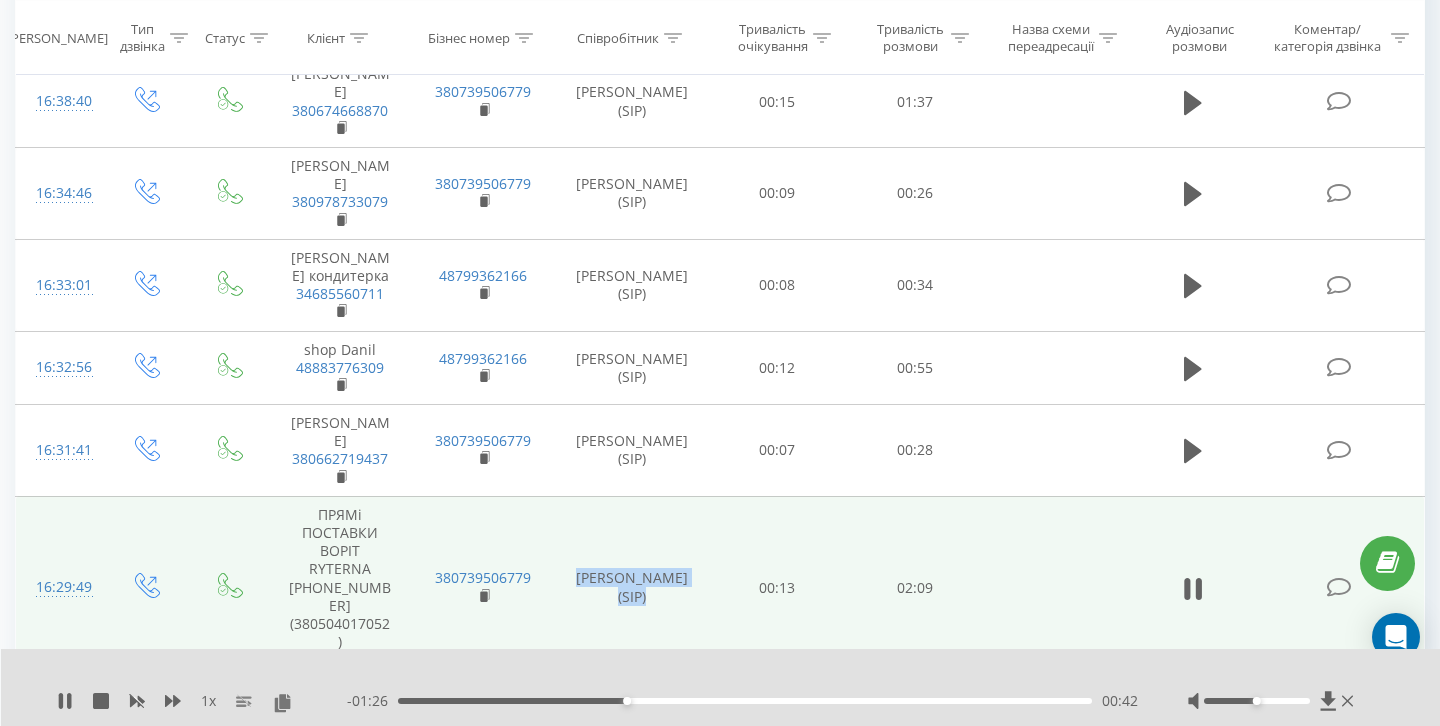 drag, startPoint x: 579, startPoint y: 427, endPoint x: 677, endPoint y: 455, distance: 101.92154 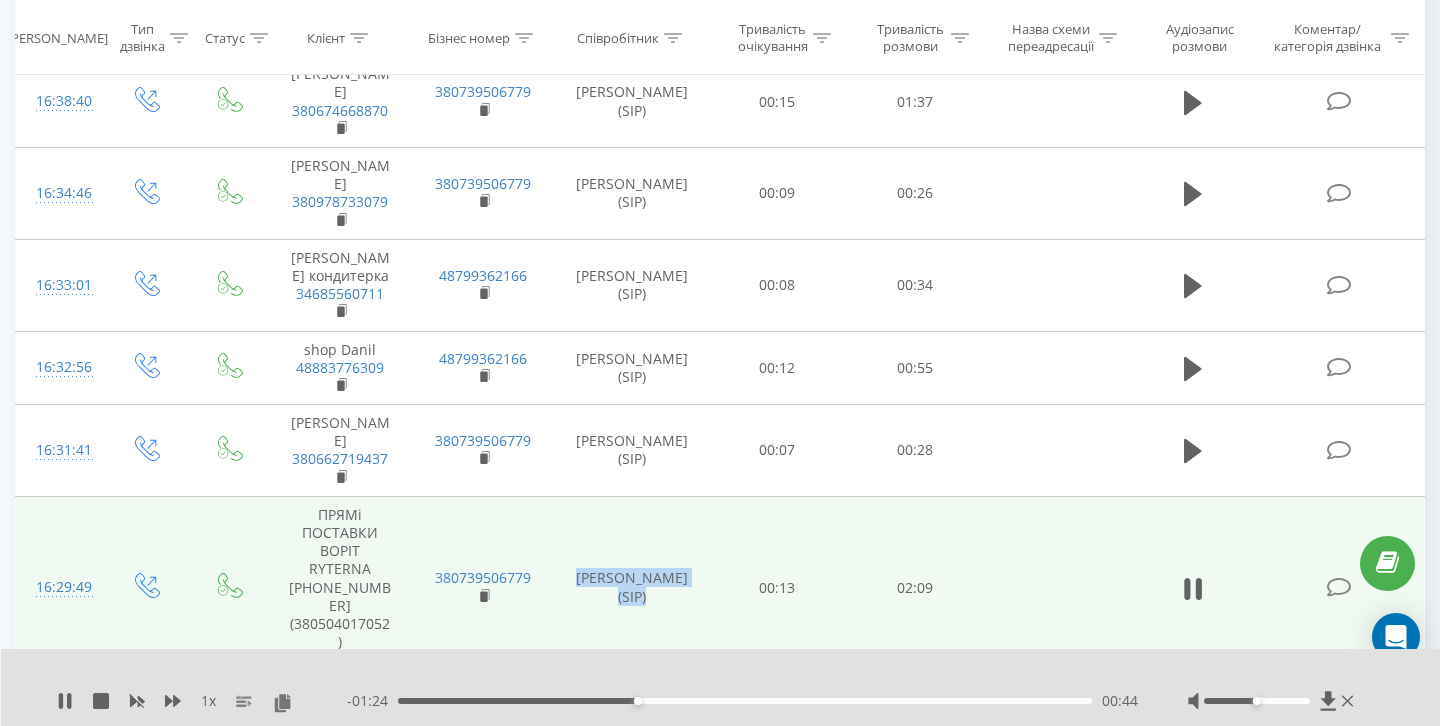 drag, startPoint x: 580, startPoint y: 427, endPoint x: 660, endPoint y: 460, distance: 86.53901 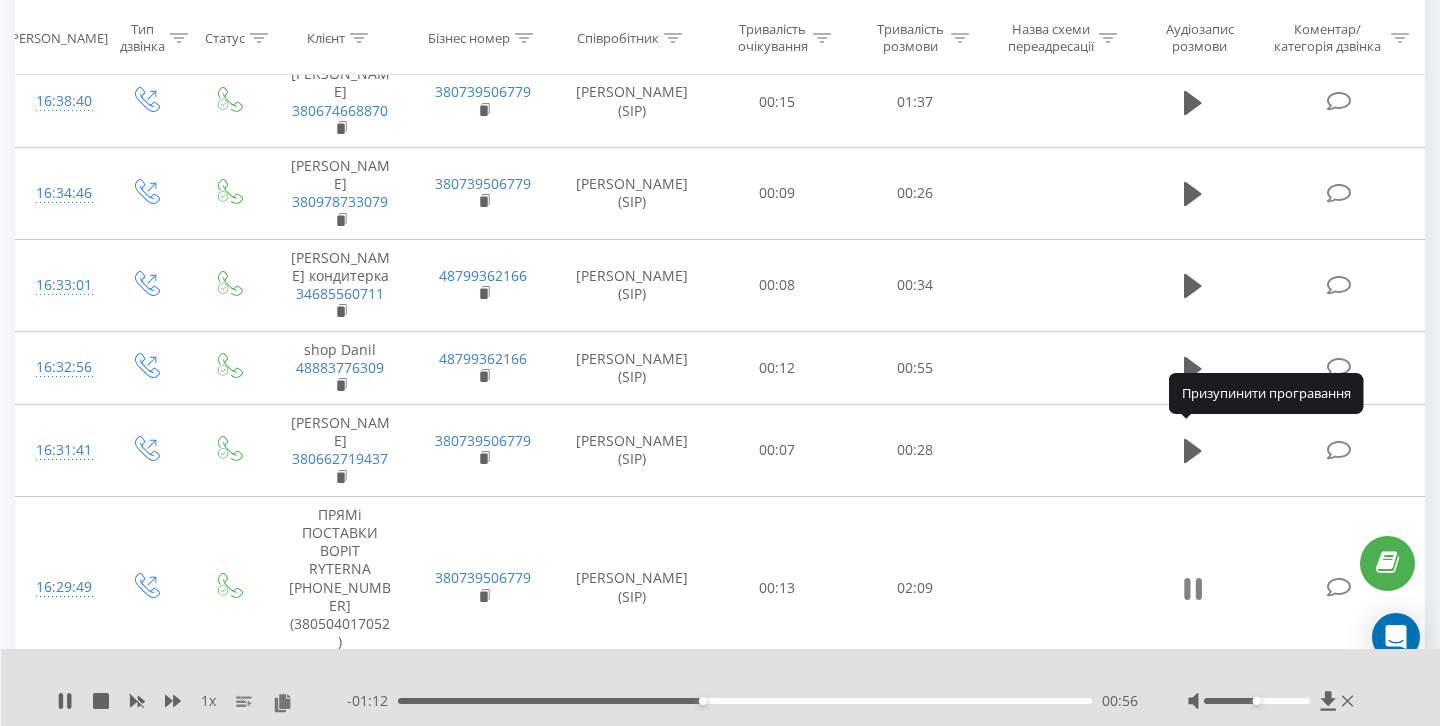 click 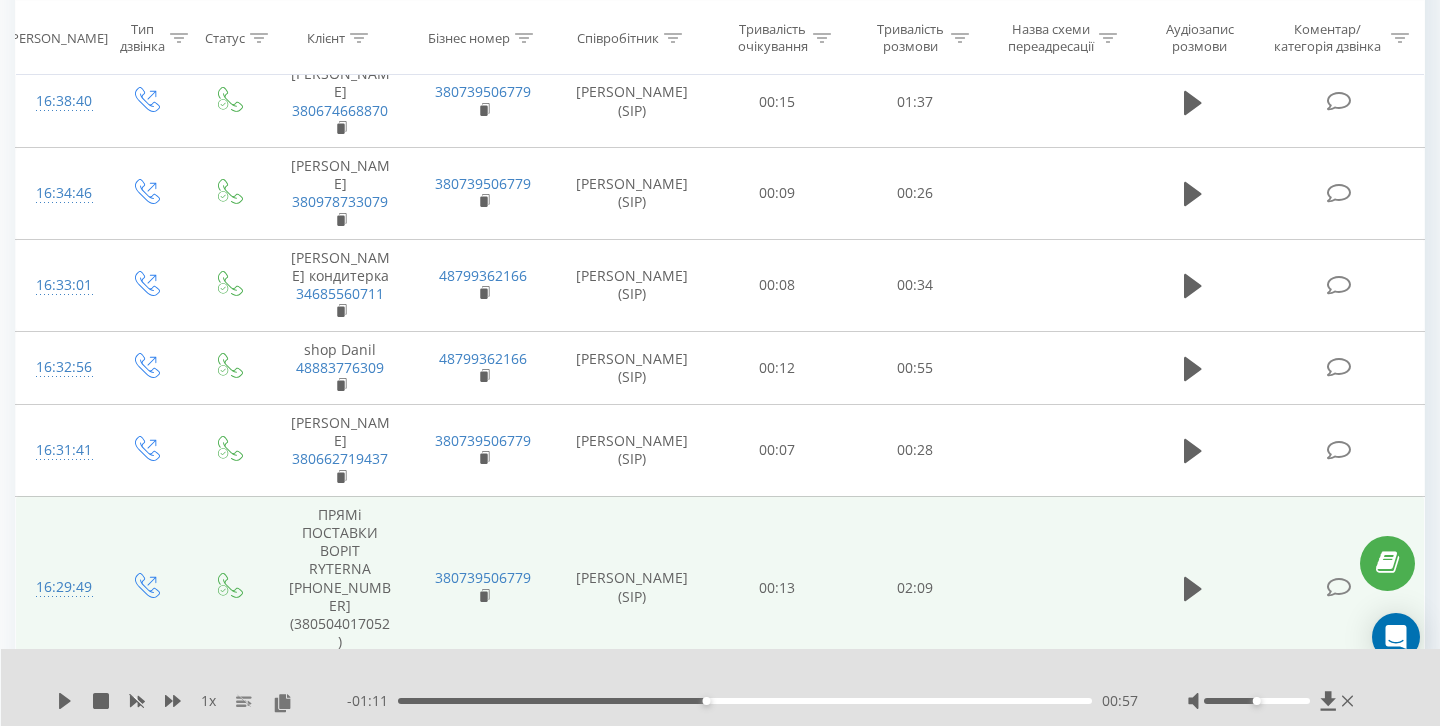 click 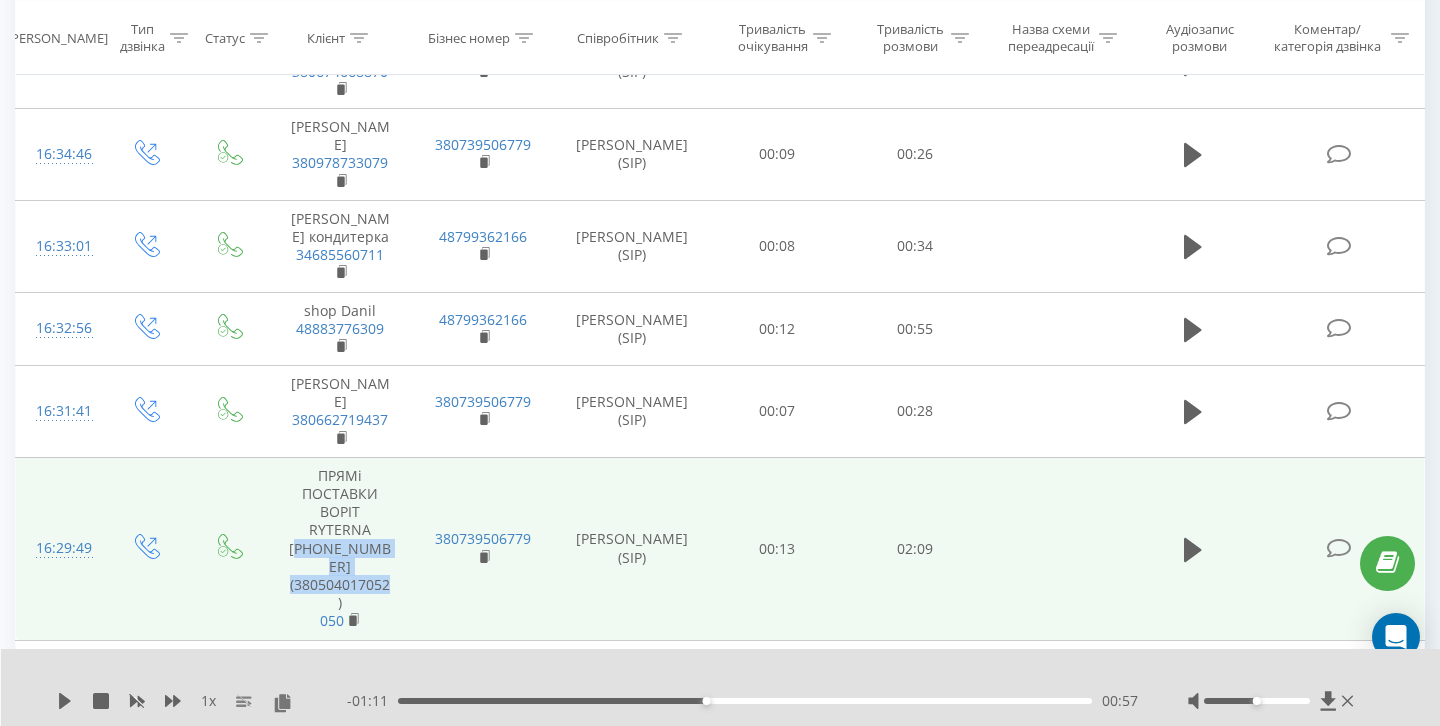 drag, startPoint x: 369, startPoint y: 388, endPoint x: 386, endPoint y: 418, distance: 34.48188 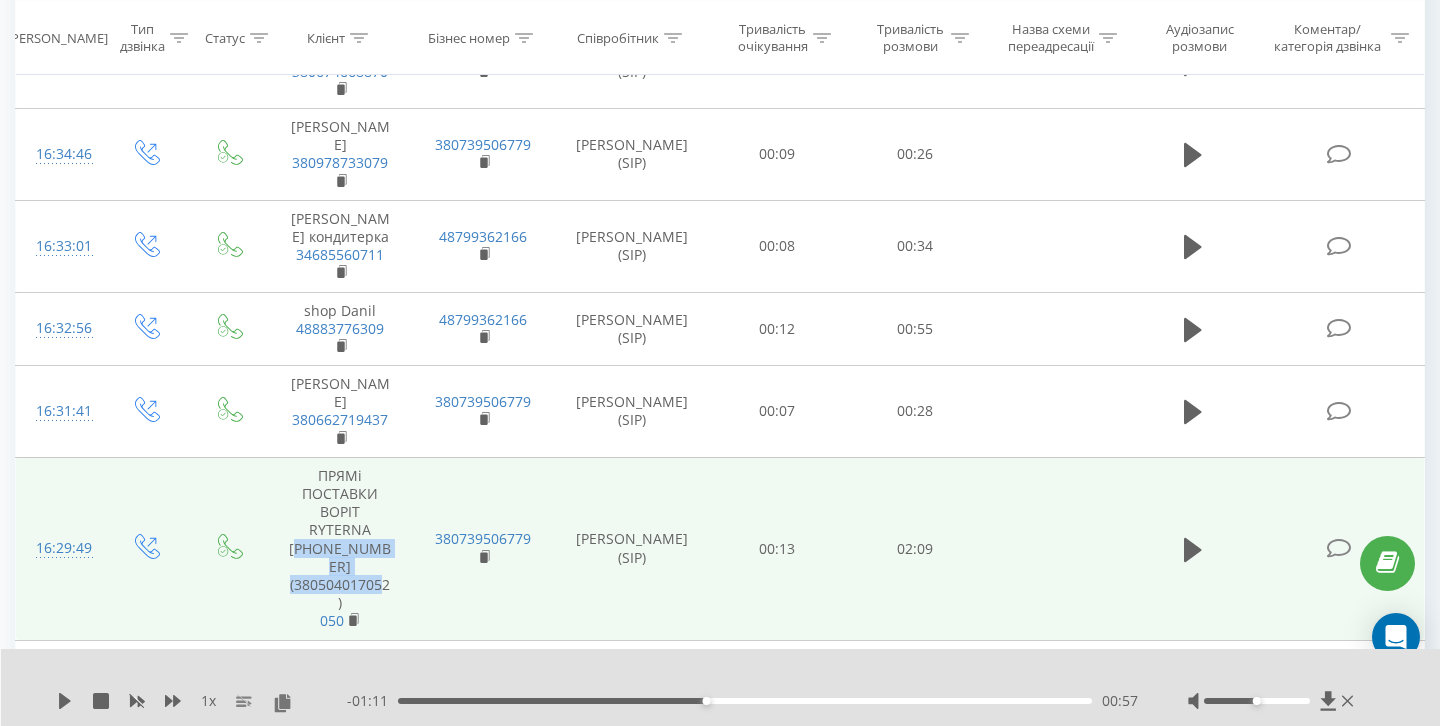 click on "ПРЯМі ПОСТАВКИ ВОРІТ RYTERNA             [PHONE_NUMBER] (380504017052) 050" at bounding box center (340, 548) 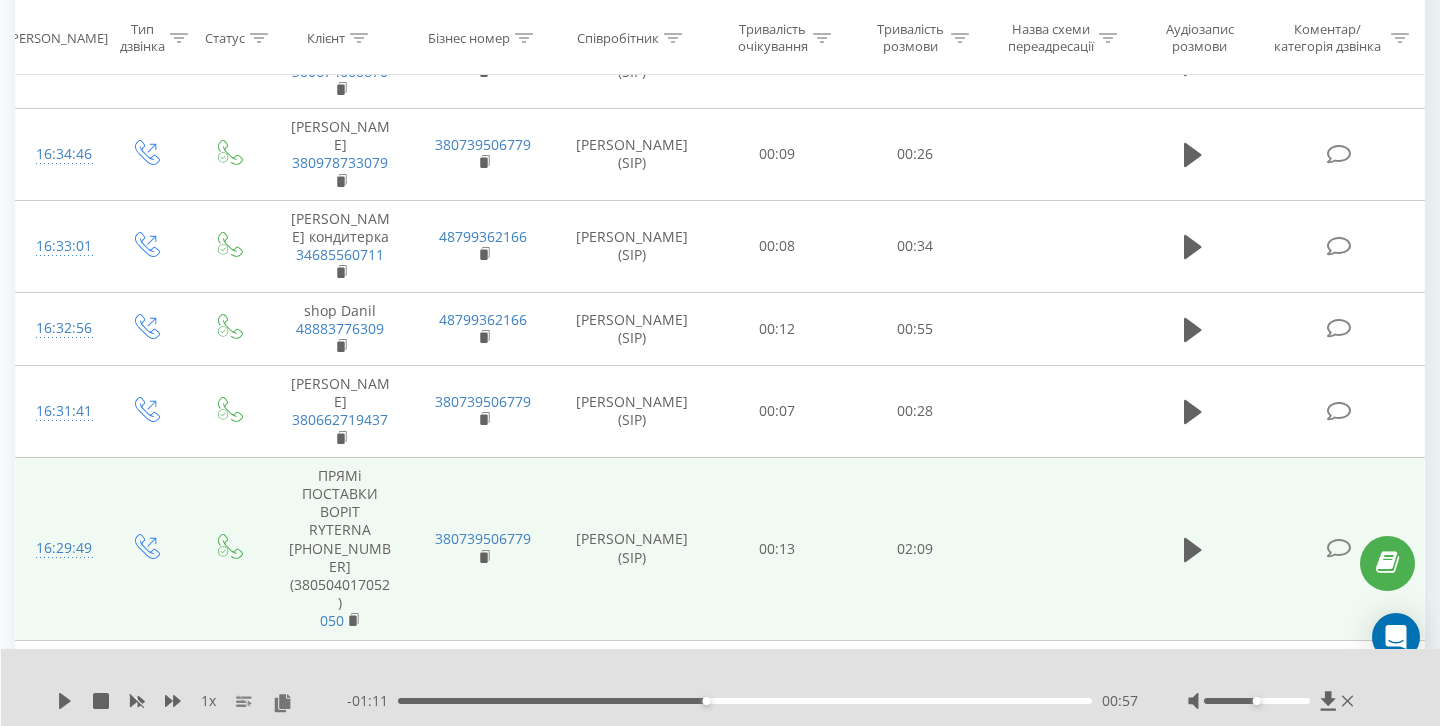click on "ПРЯМі ПОСТАВКИ ВОРІТ RYTERNA             [PHONE_NUMBER] (380504017052) 050" at bounding box center (340, 548) 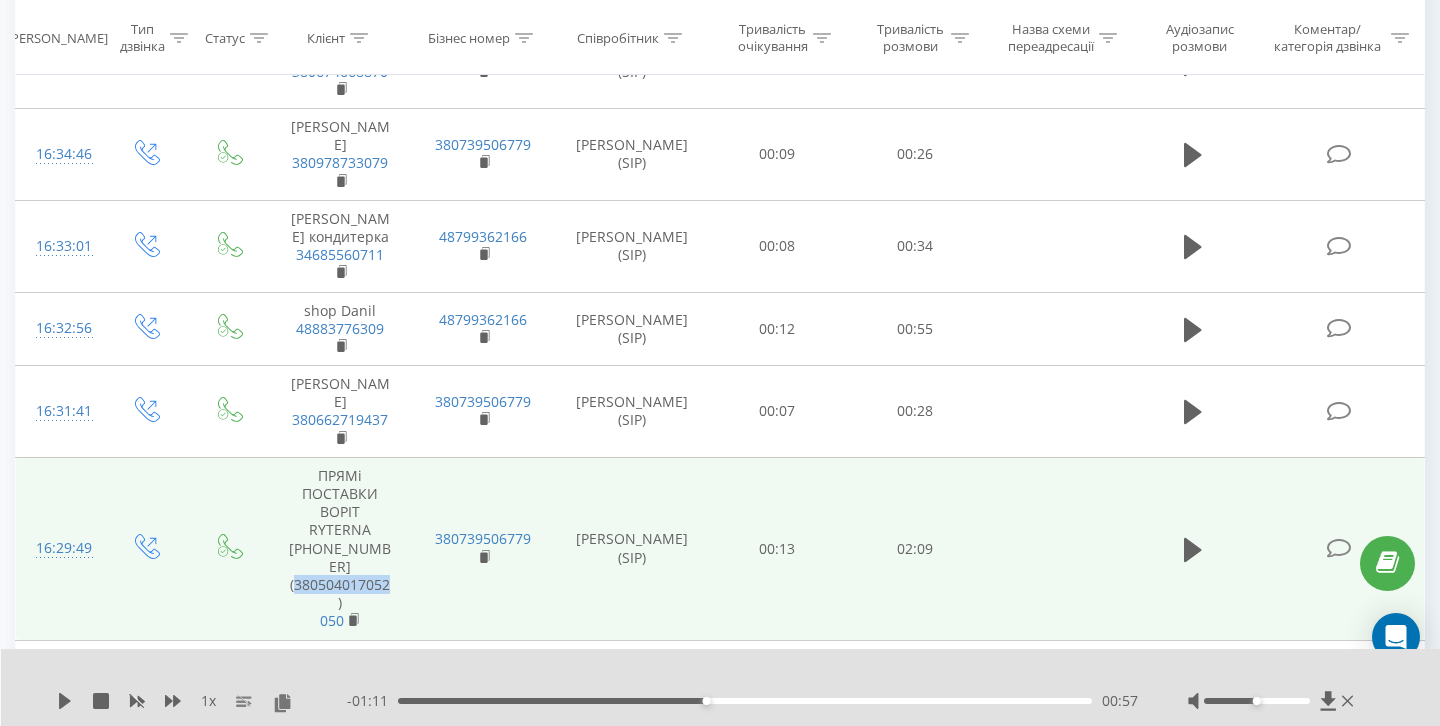 click on "ПРЯМі ПОСТАВКИ ВОРІТ RYTERNA             [PHONE_NUMBER] (380504017052) 050" at bounding box center (340, 548) 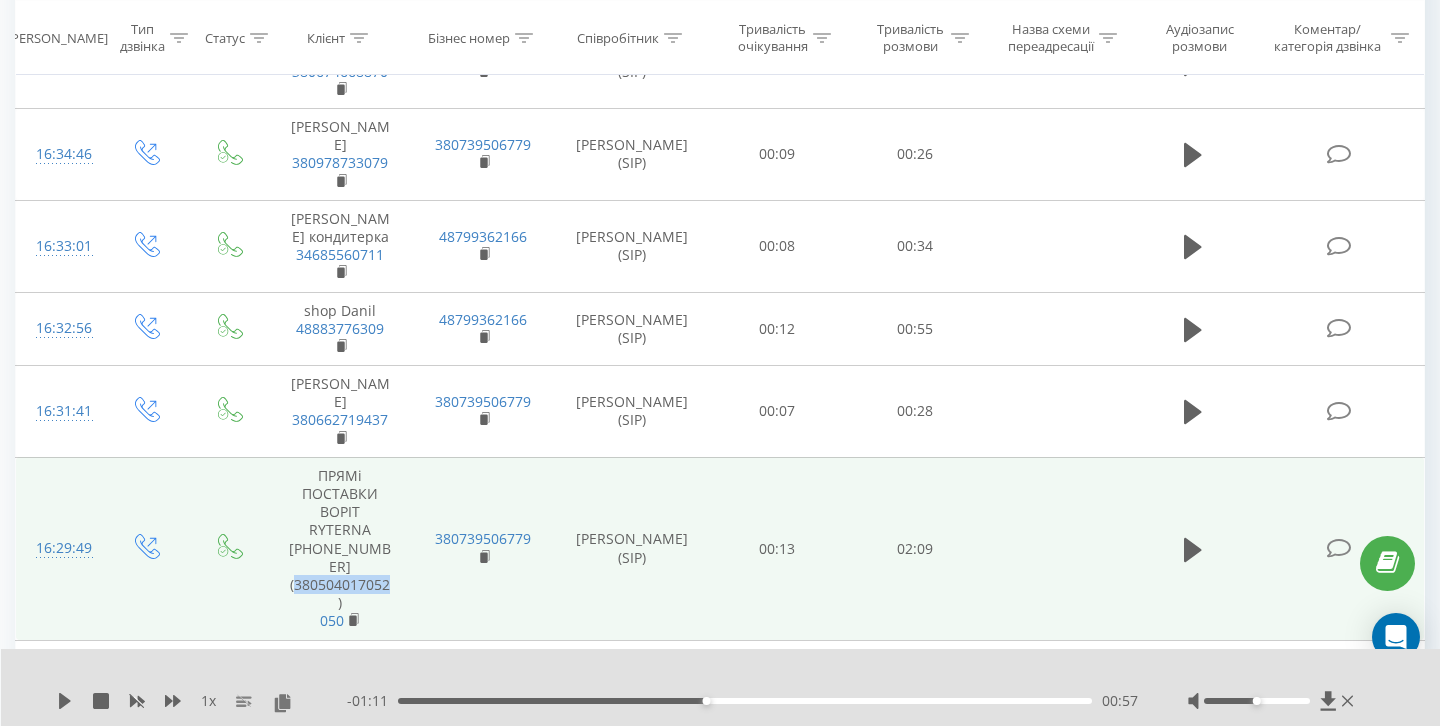 copy on "380504017052" 